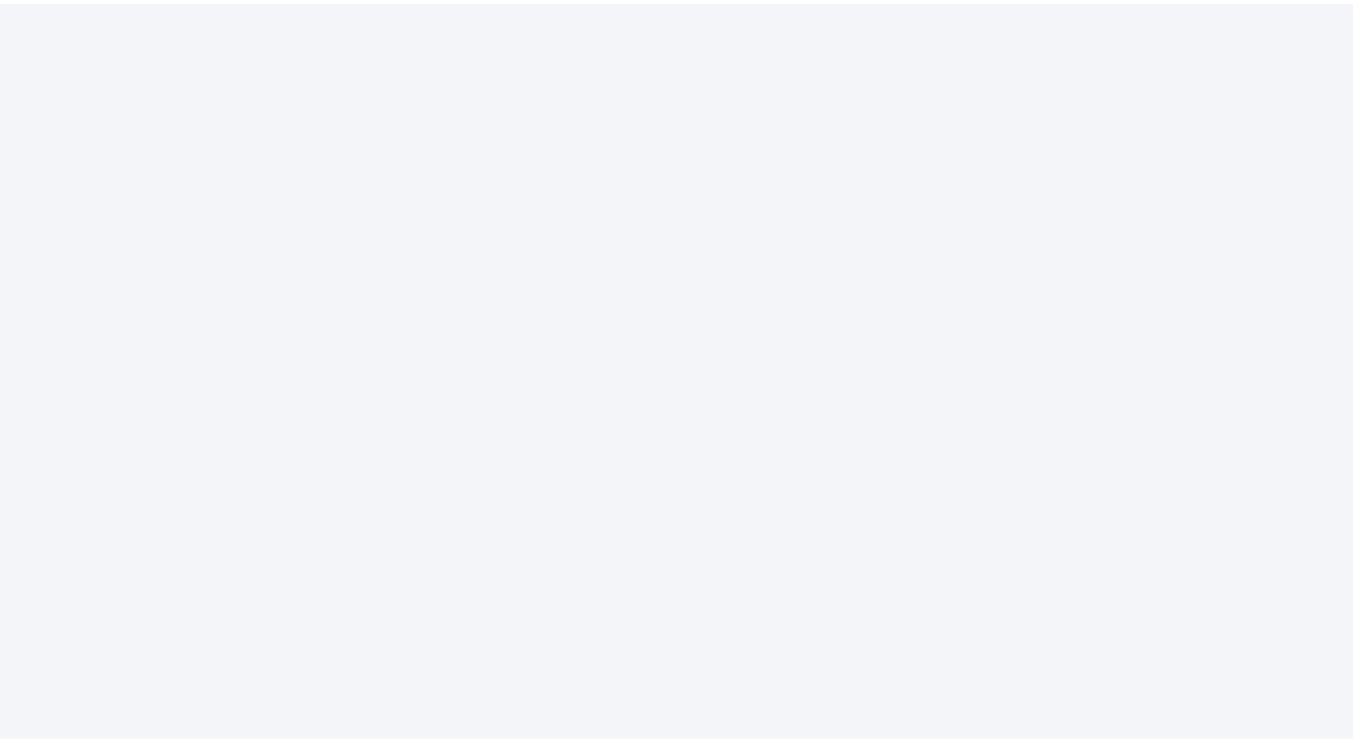 scroll, scrollTop: 0, scrollLeft: 0, axis: both 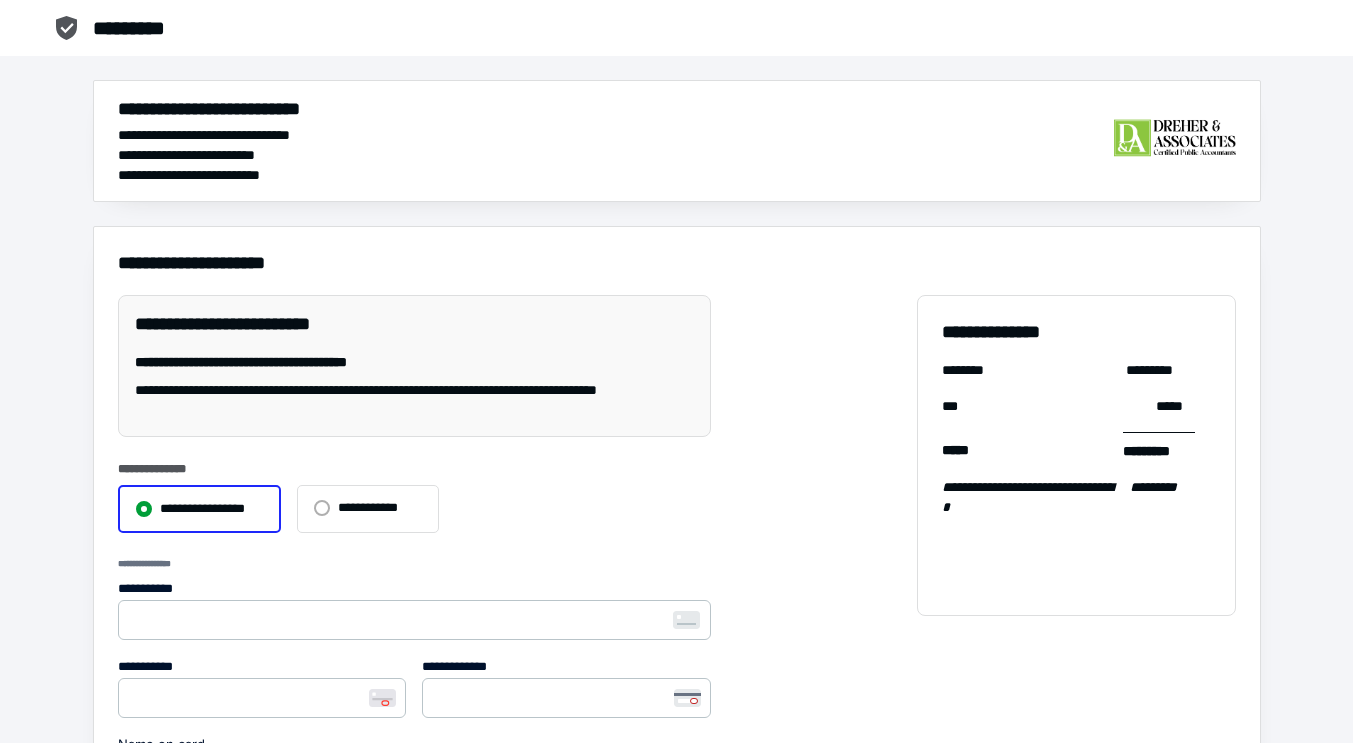 click at bounding box center (322, 508) 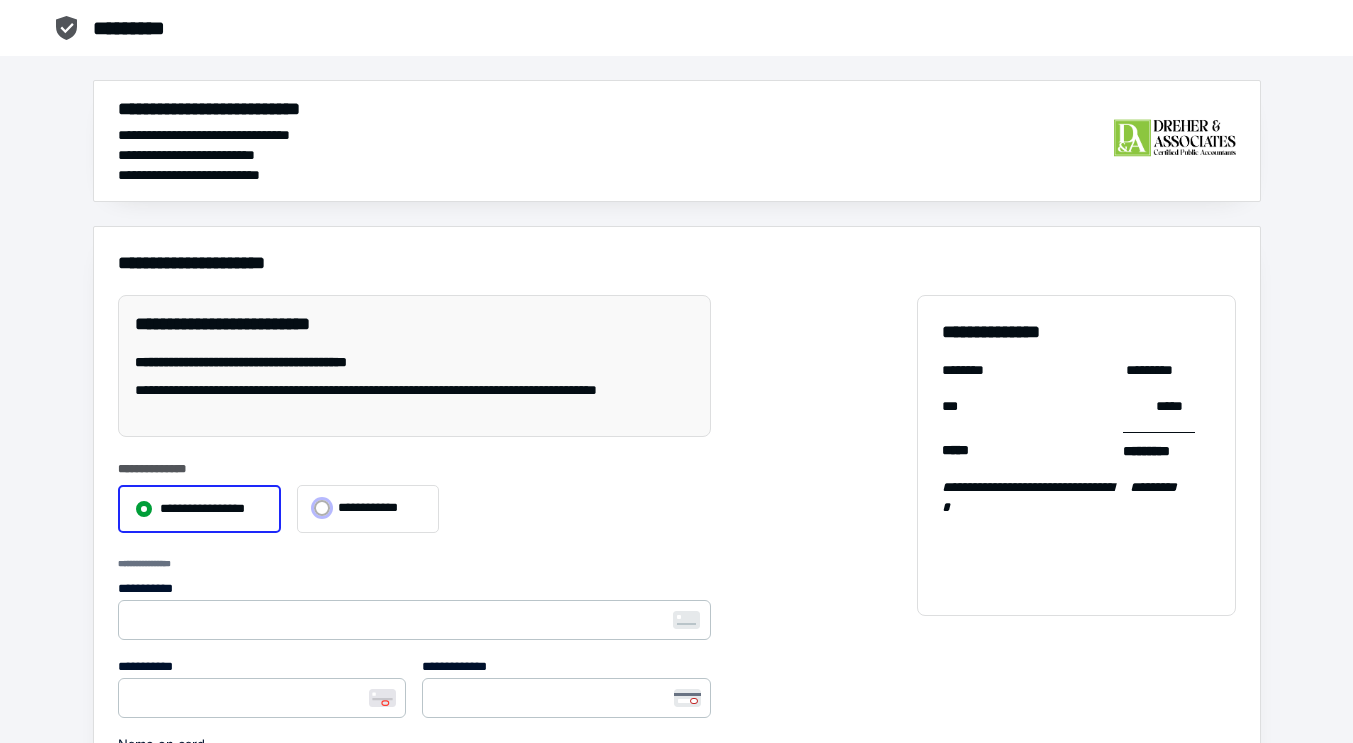 click at bounding box center (325, -999990) 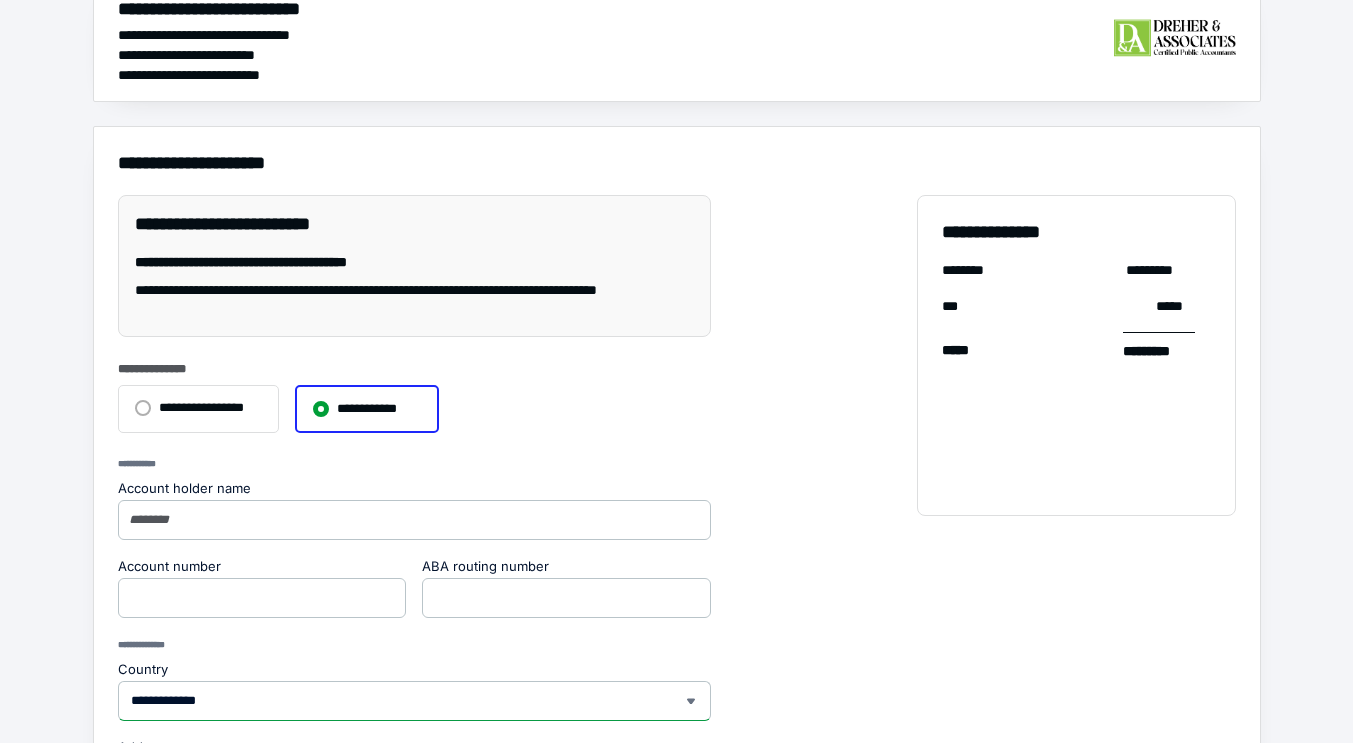 scroll, scrollTop: 200, scrollLeft: 0, axis: vertical 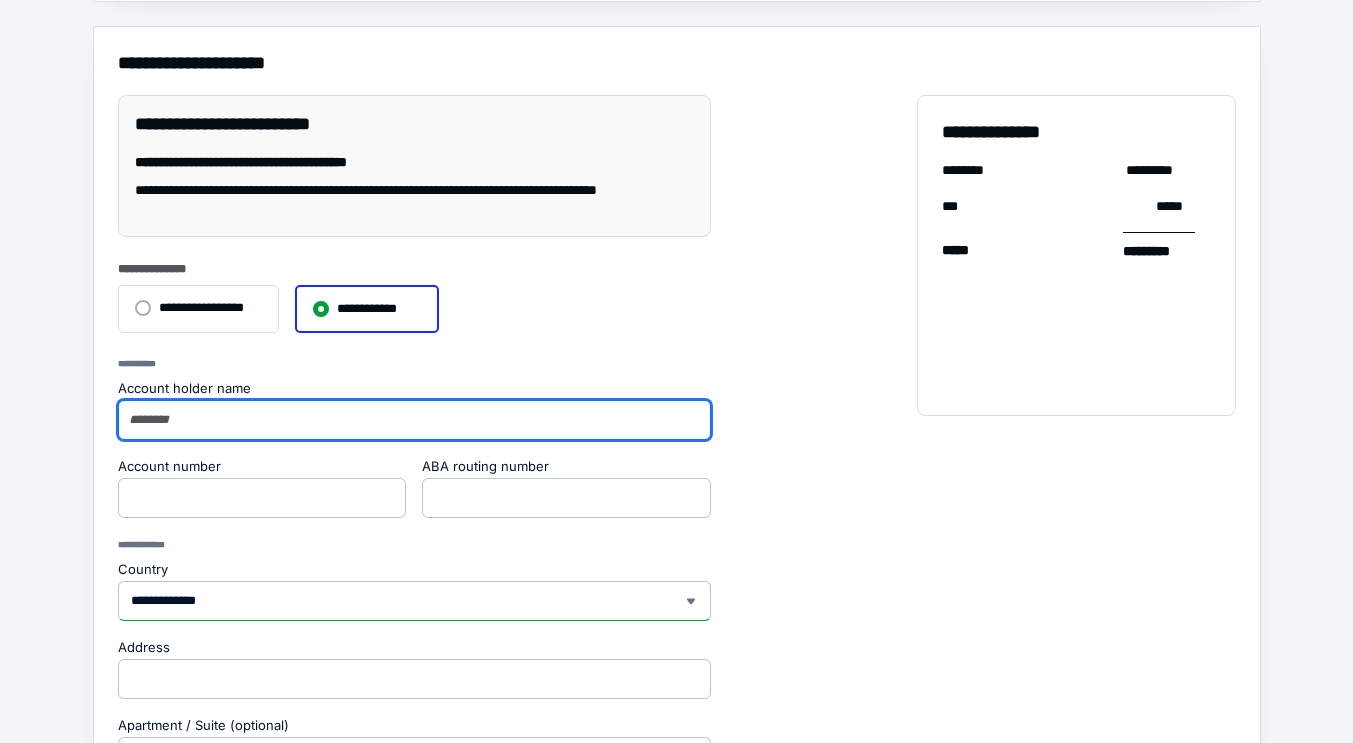 click on "Account holder name" at bounding box center (414, 420) 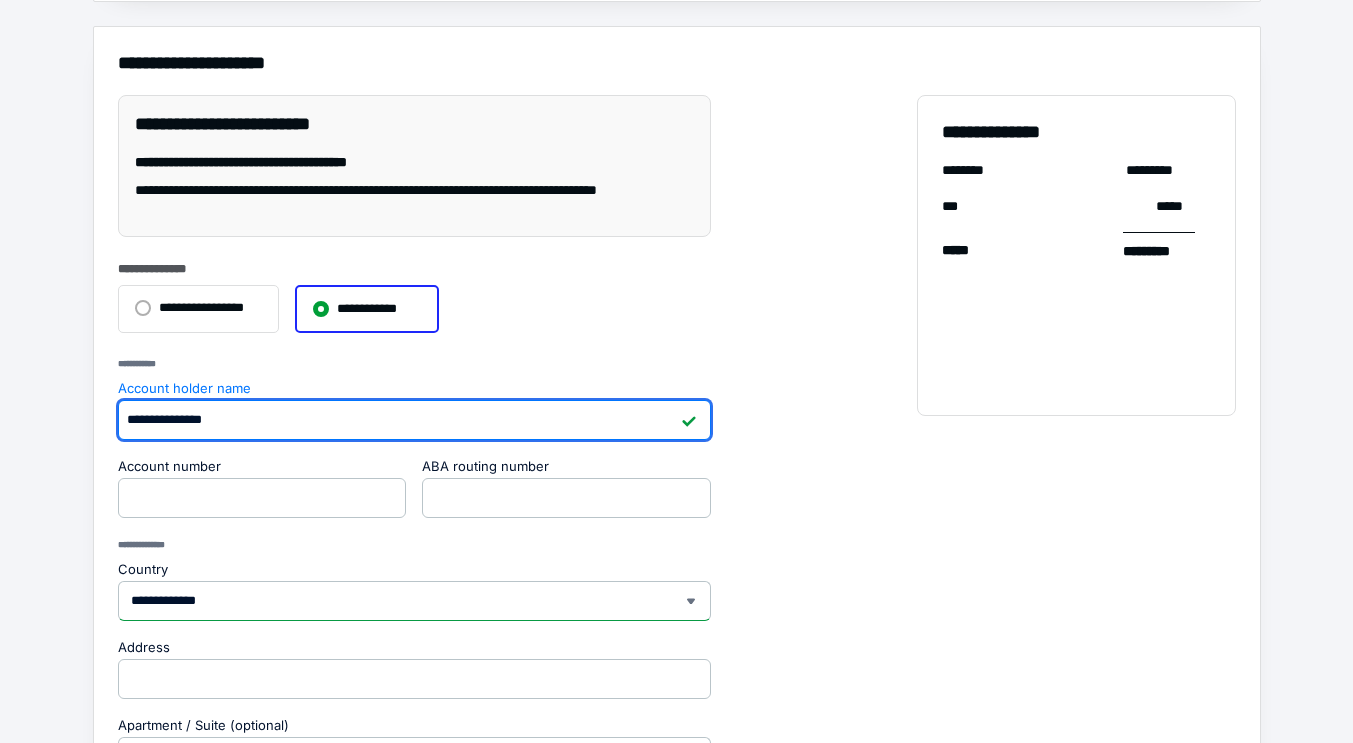 click on "**********" at bounding box center (414, 420) 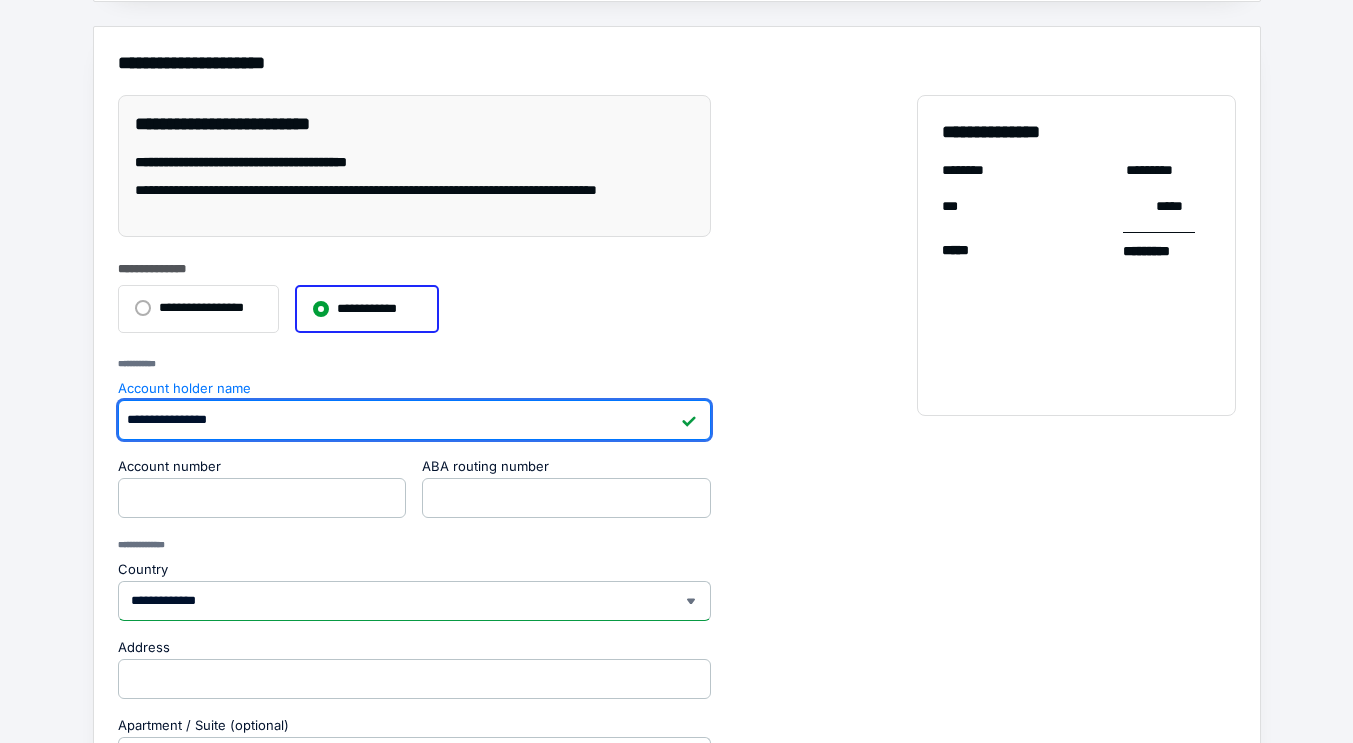 click on "**********" at bounding box center (414, 420) 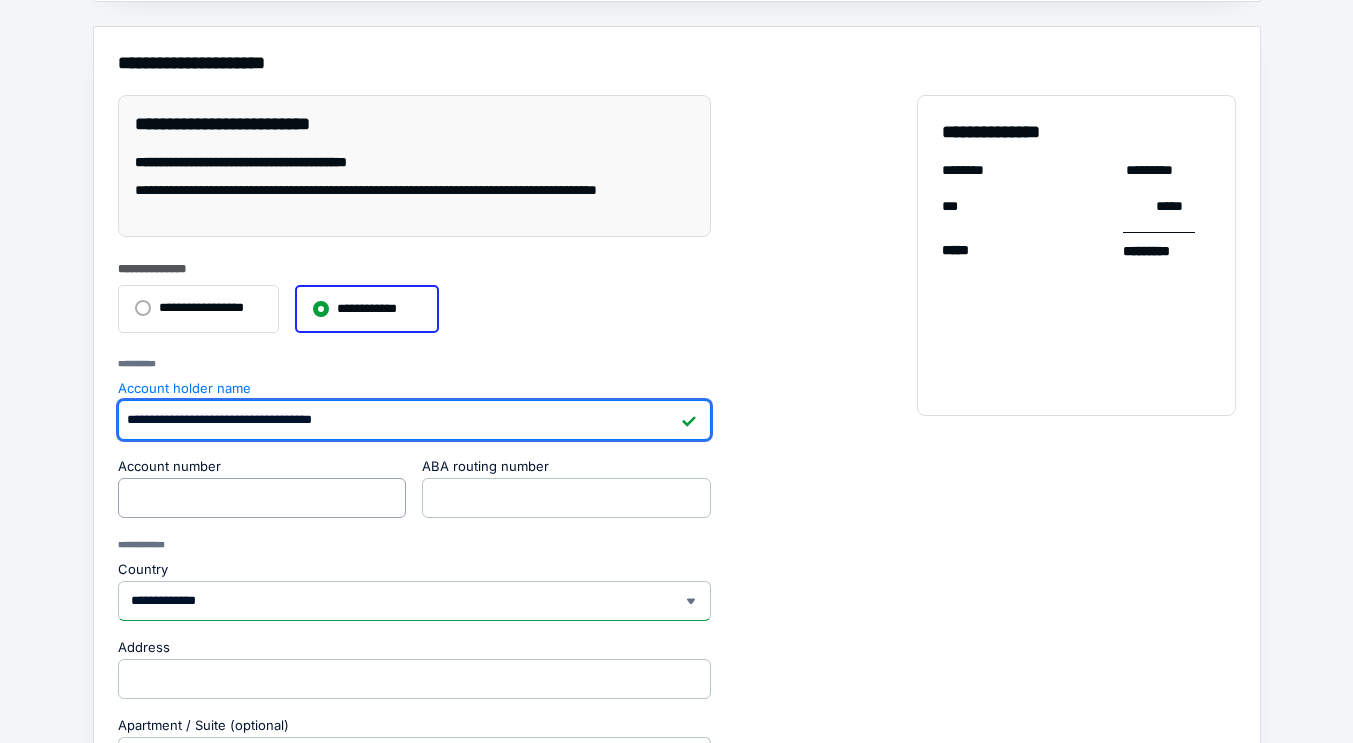type on "**********" 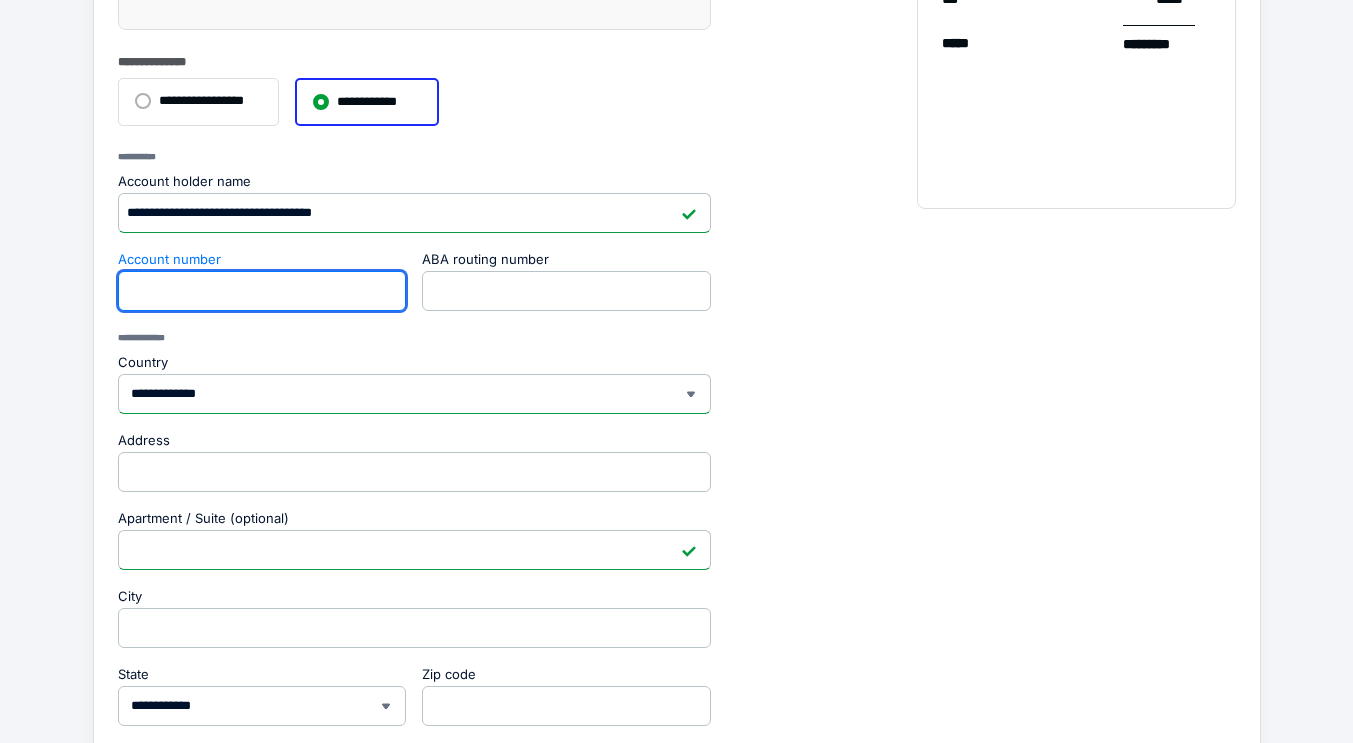 scroll, scrollTop: 507, scrollLeft: 0, axis: vertical 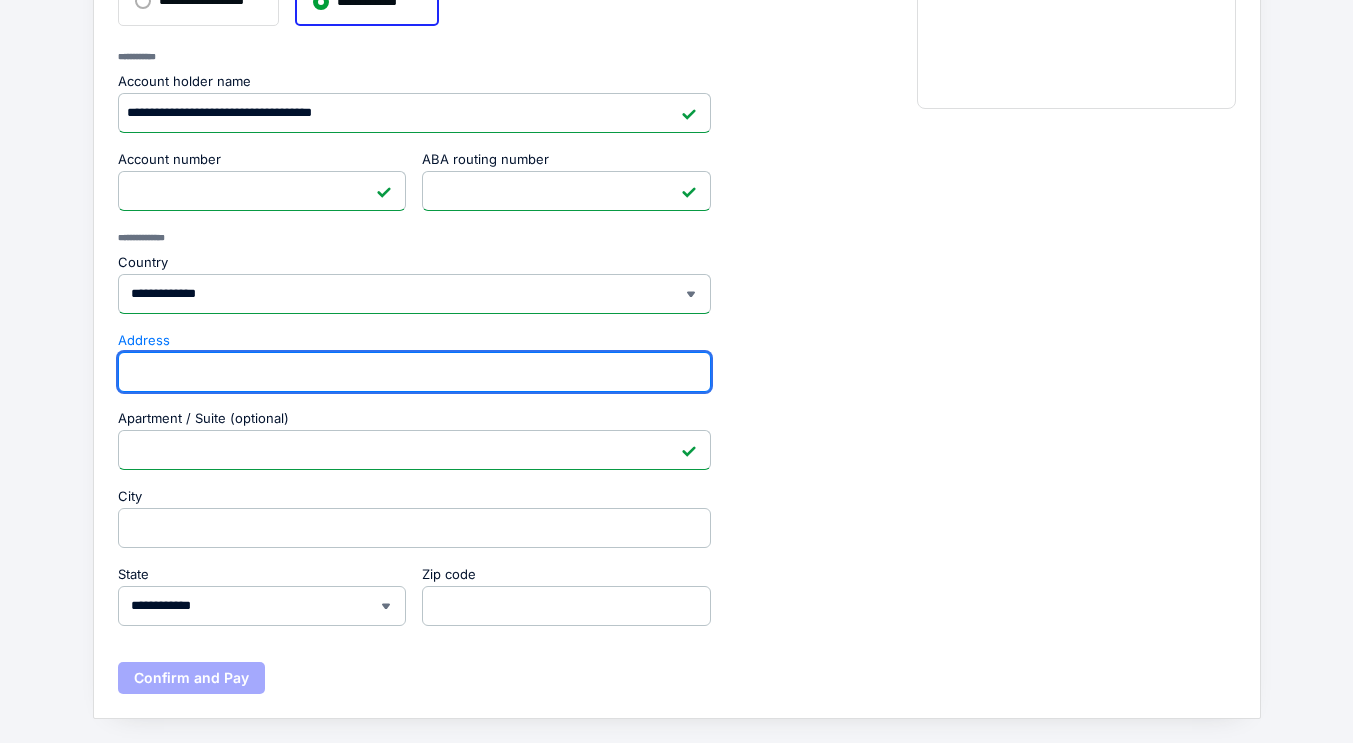 click on "Address" at bounding box center [414, 372] 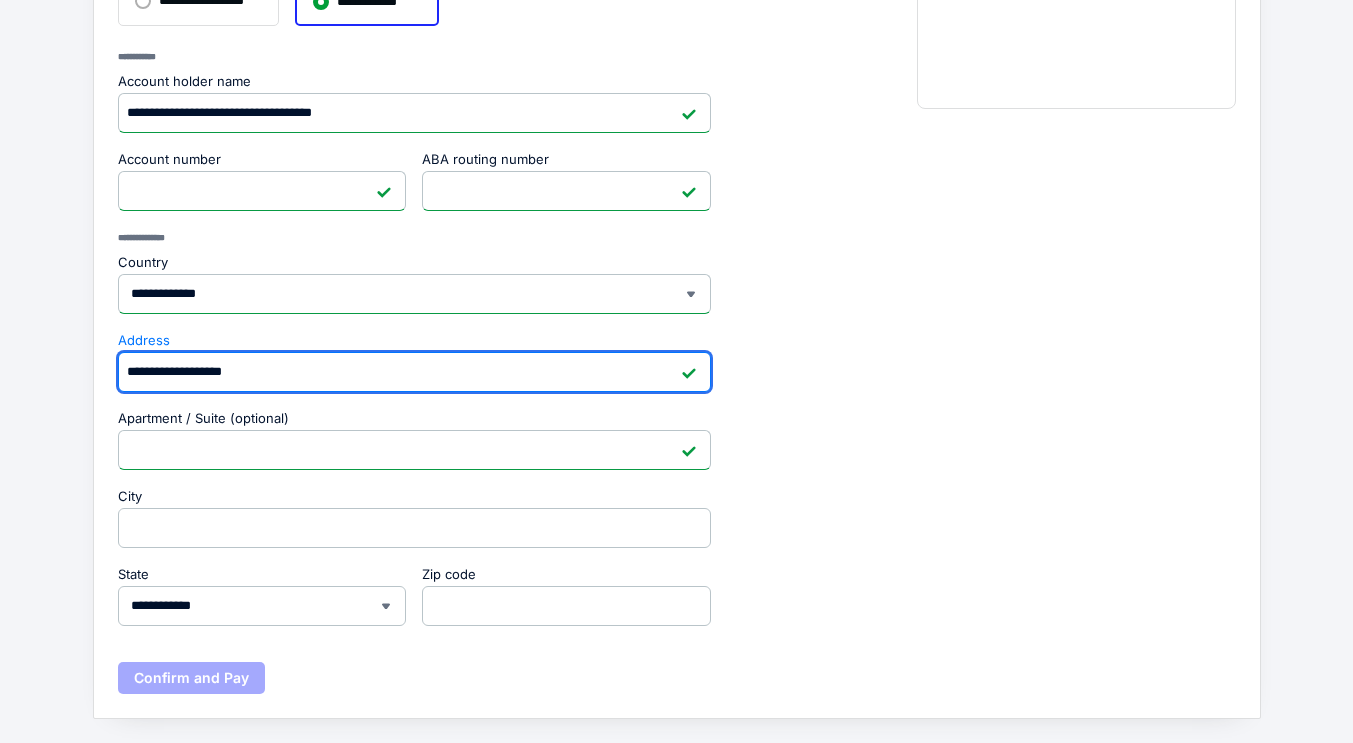 type on "**********" 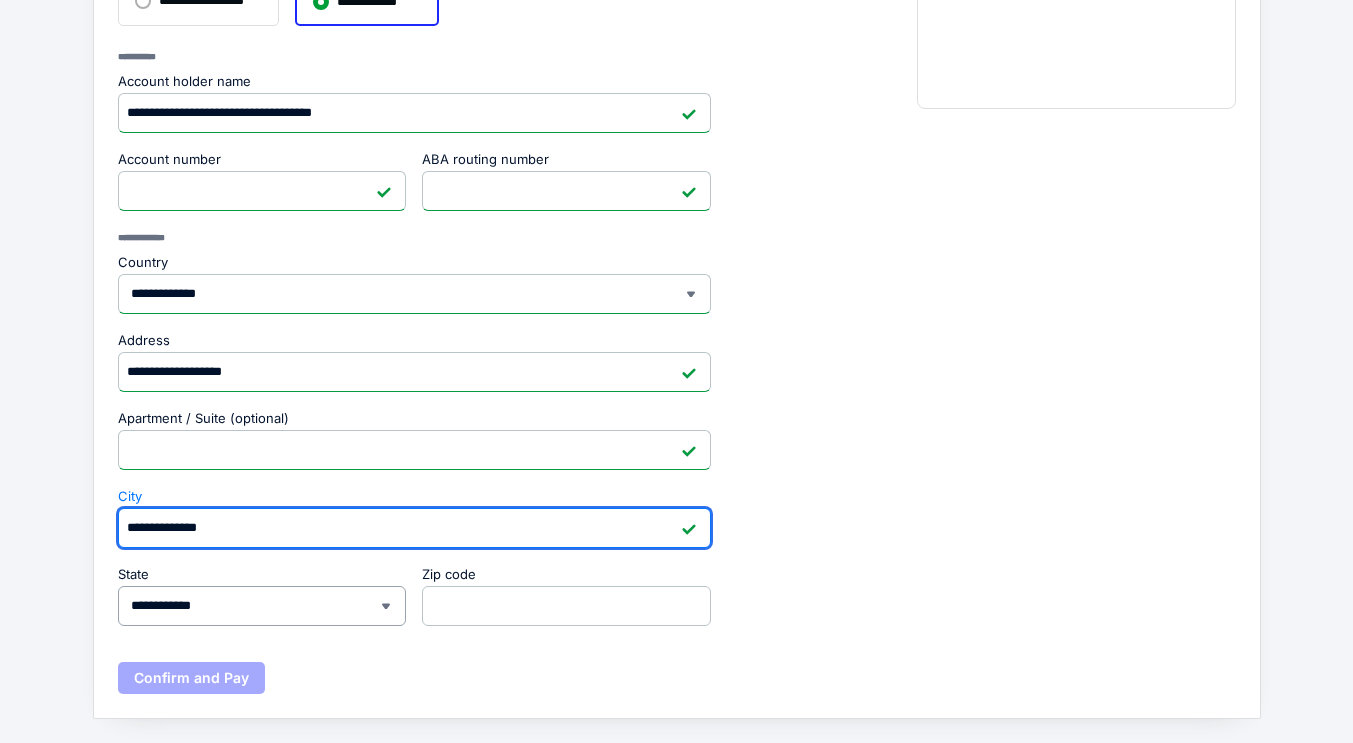 type on "**********" 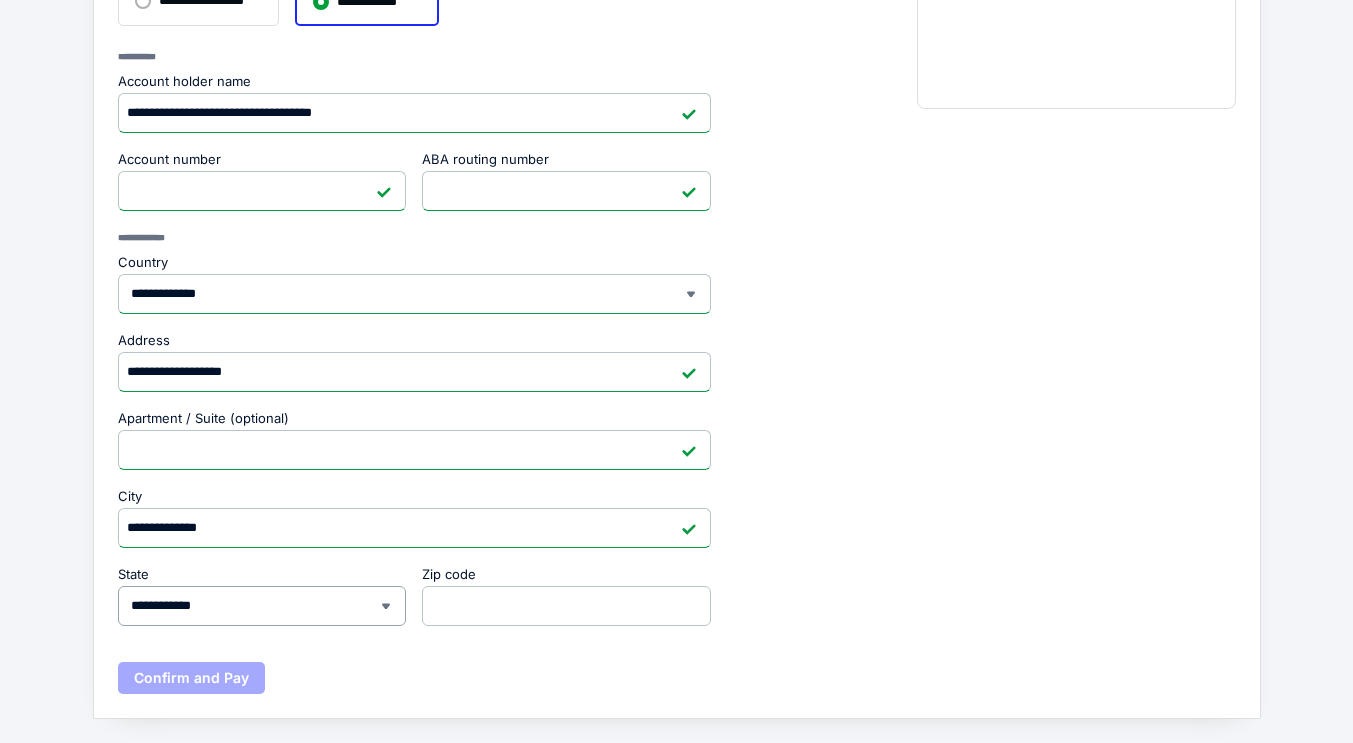 click on "**********" at bounding box center (262, 606) 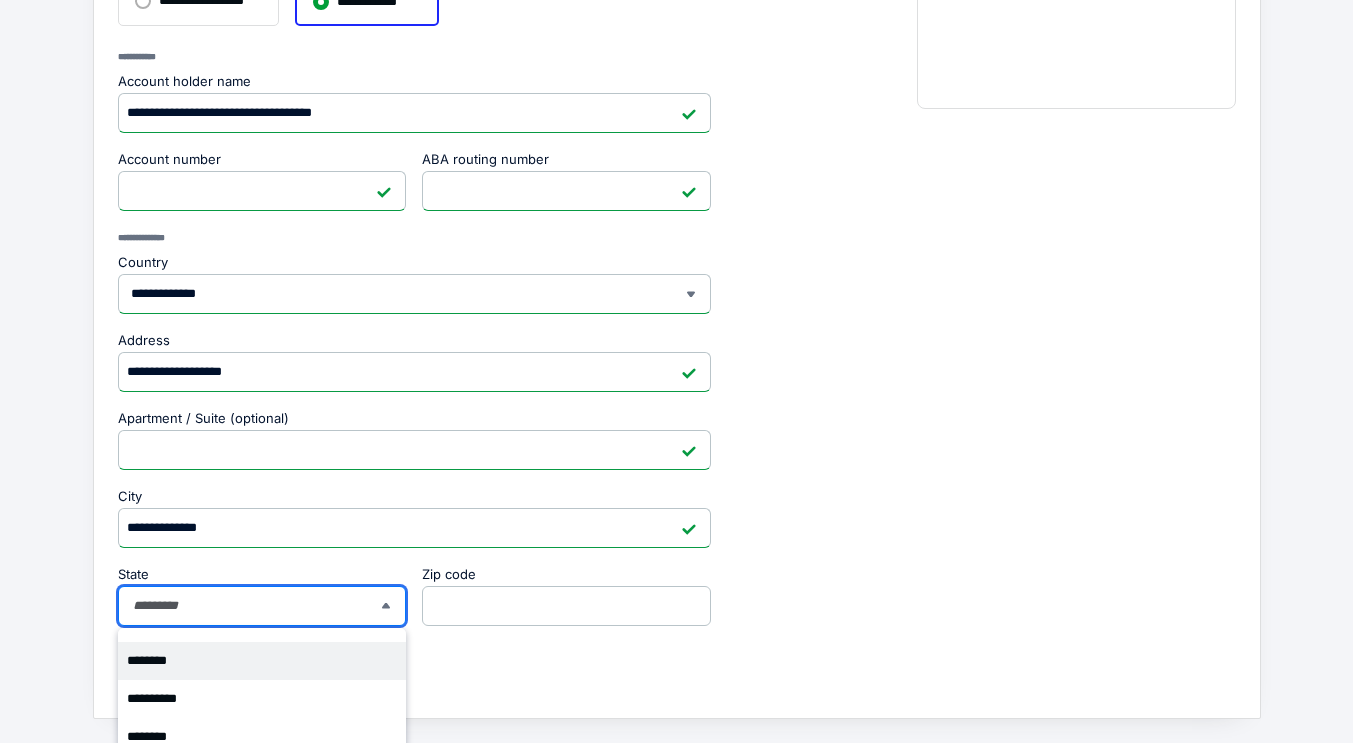scroll, scrollTop: 300, scrollLeft: 0, axis: vertical 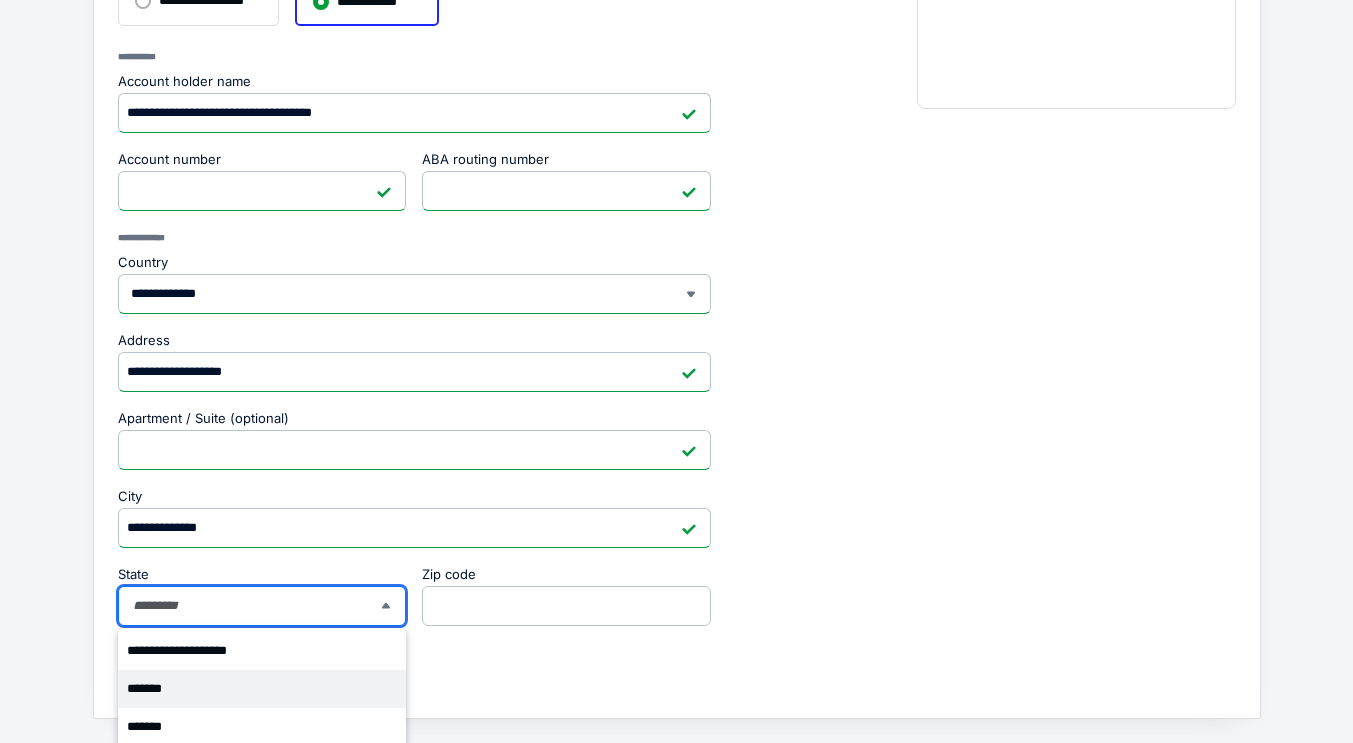 click on "*******" at bounding box center (255, 689) 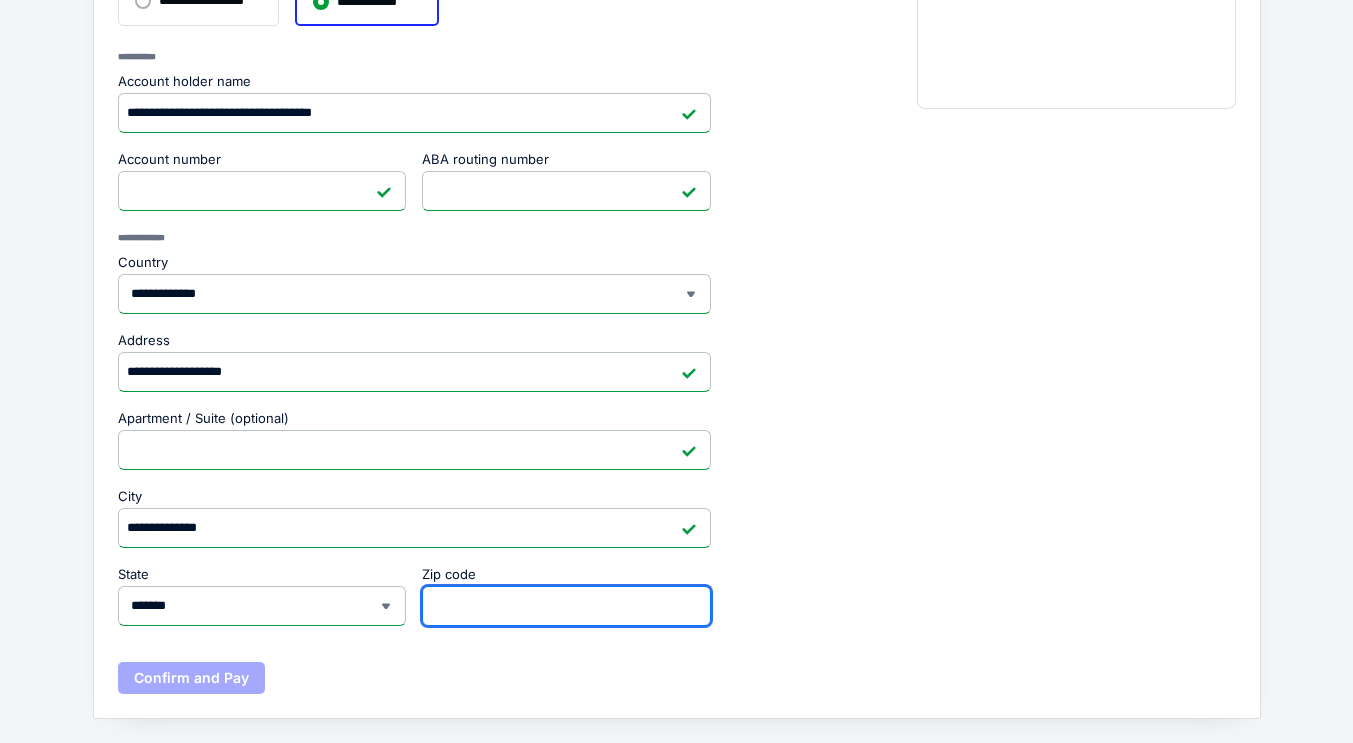 click on "Zip code" at bounding box center (566, 606) 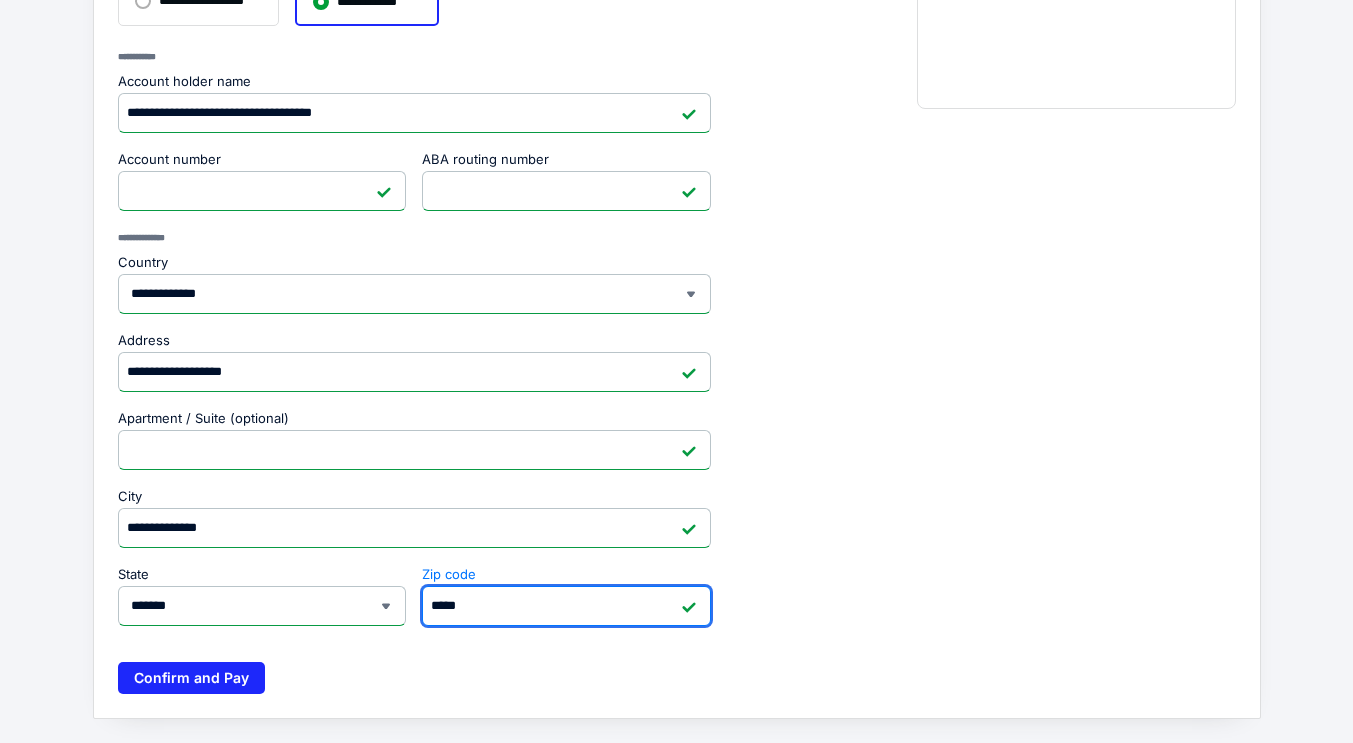 type on "*****" 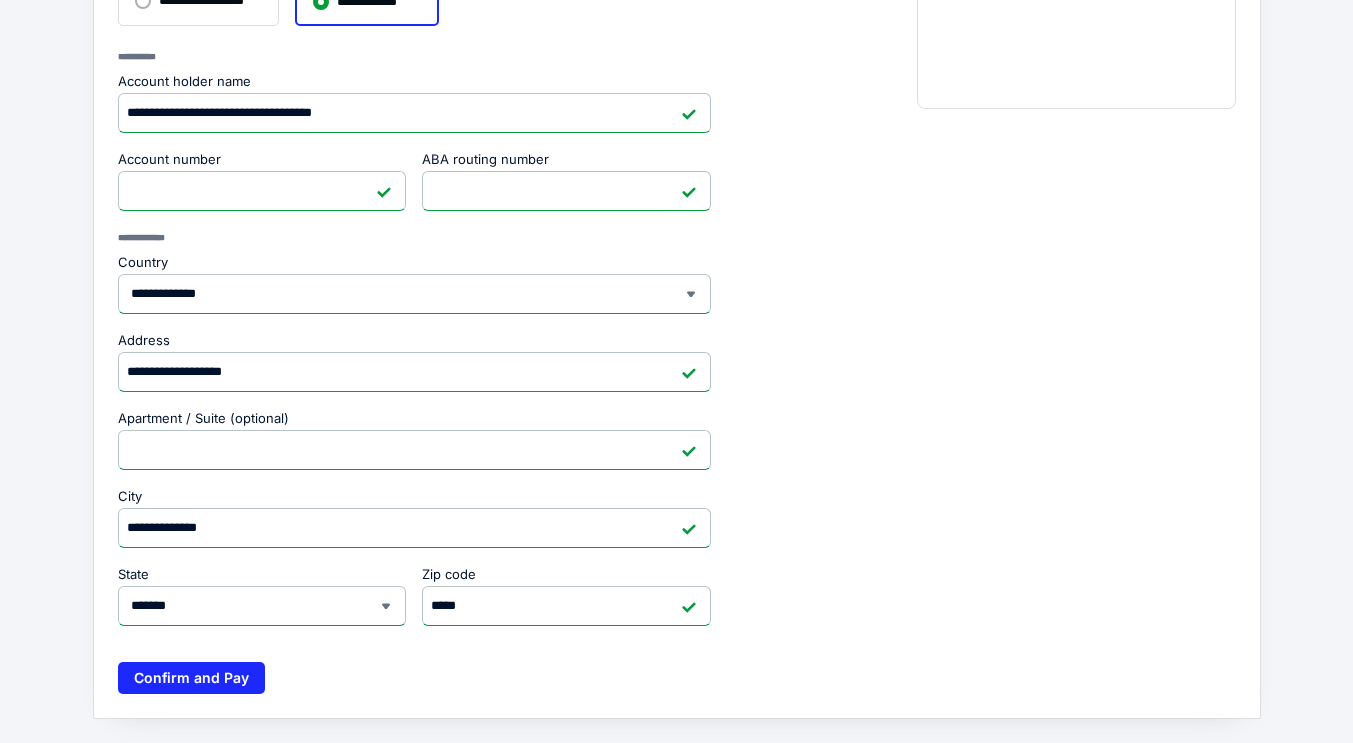 click on "**********" at bounding box center (1076, 241) 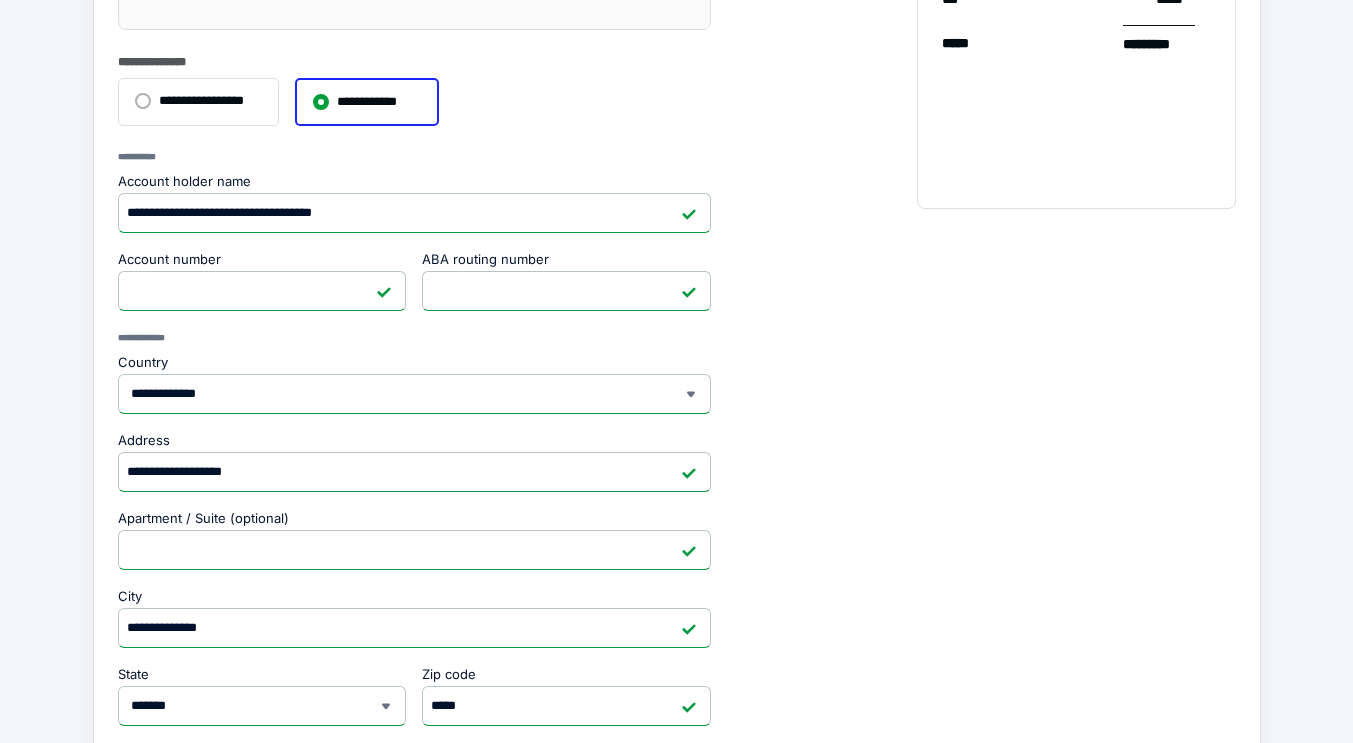 scroll, scrollTop: 507, scrollLeft: 0, axis: vertical 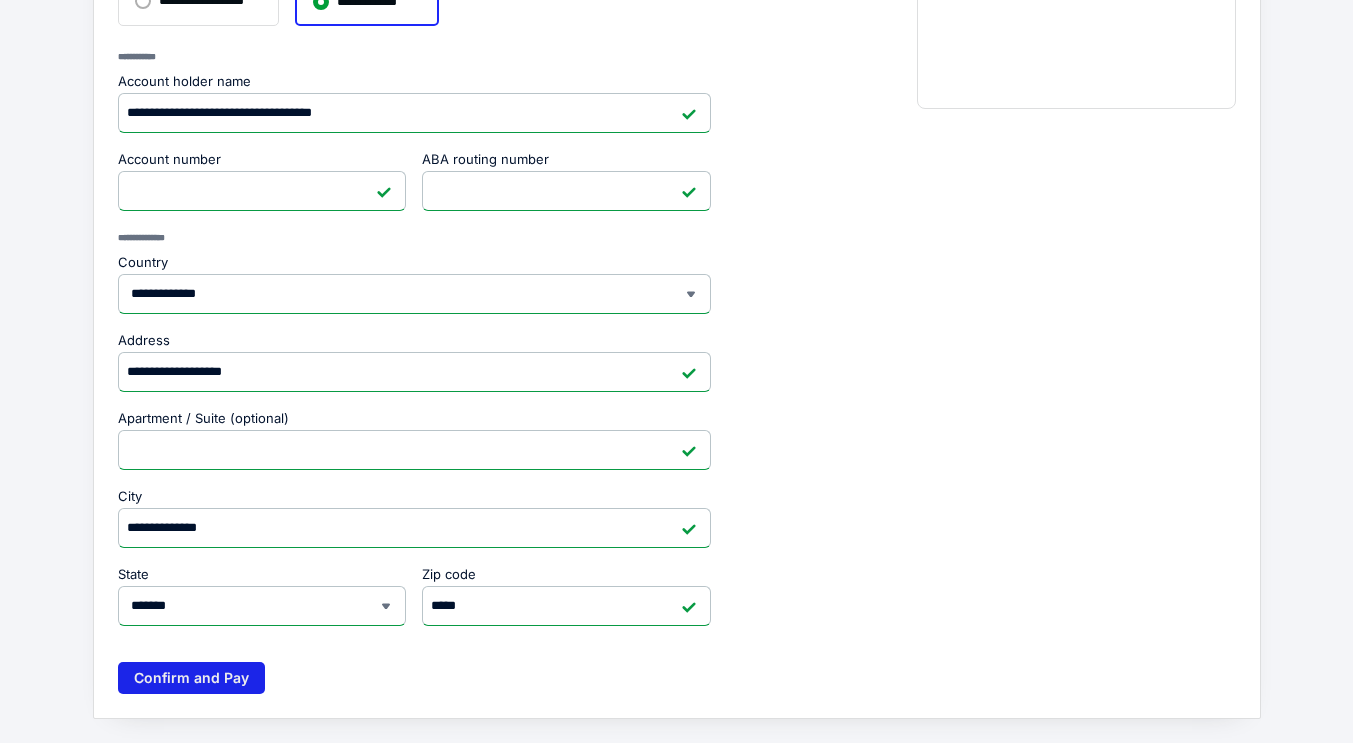 click on "Confirm and Pay" at bounding box center [191, 678] 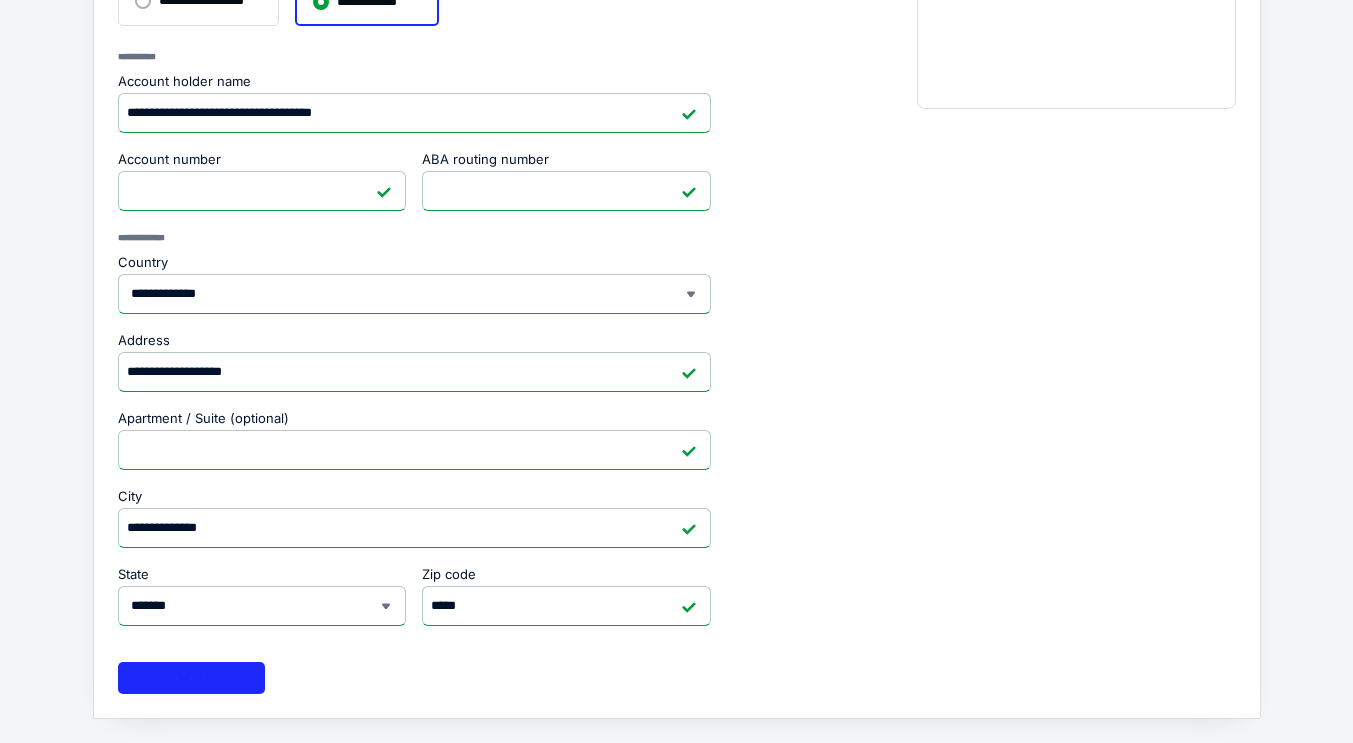 scroll, scrollTop: 180, scrollLeft: 0, axis: vertical 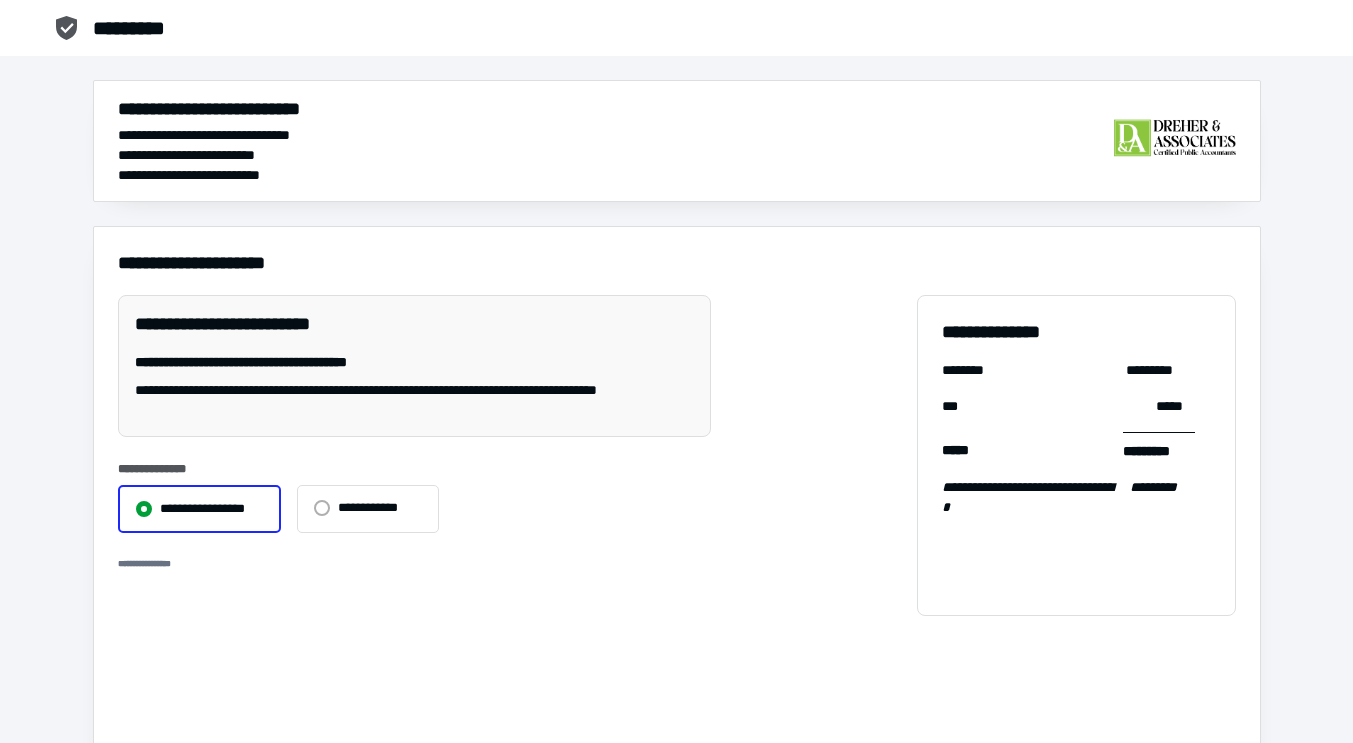 click at bounding box center (322, 508) 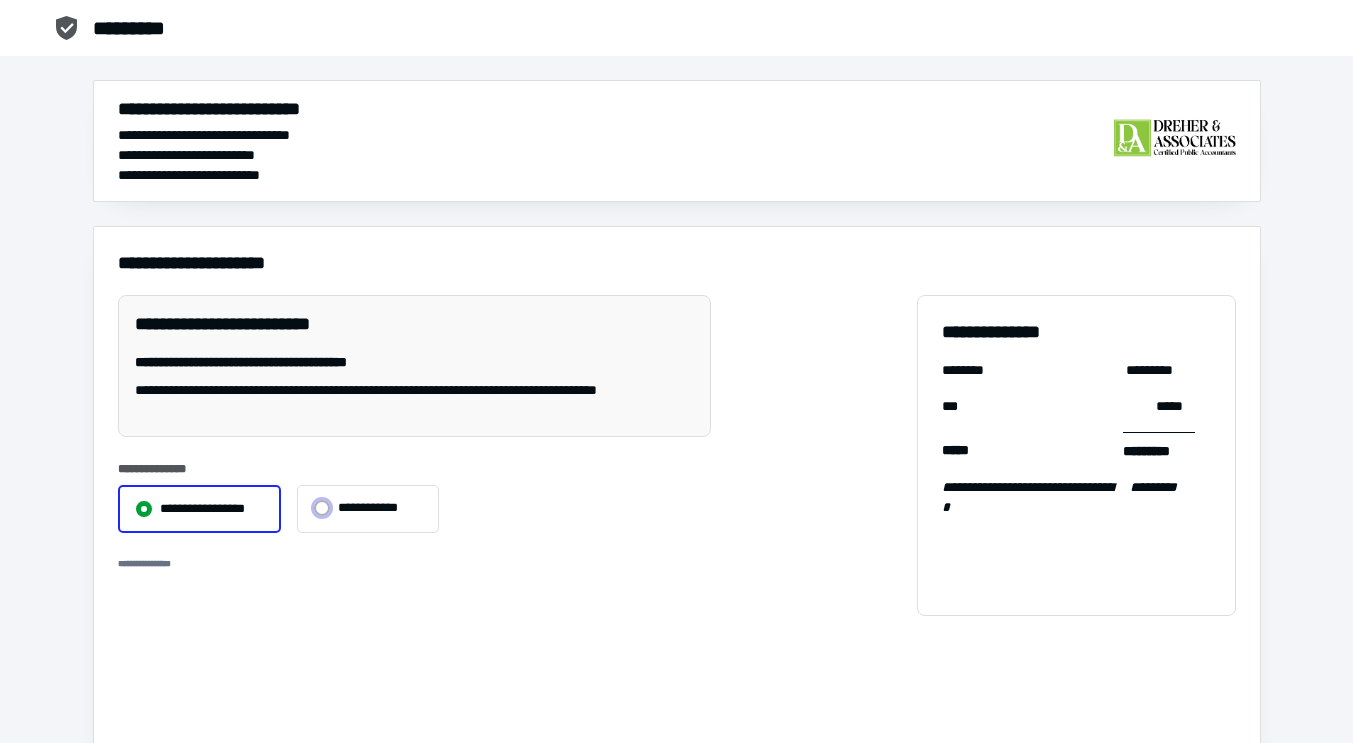 click at bounding box center (325, -999990) 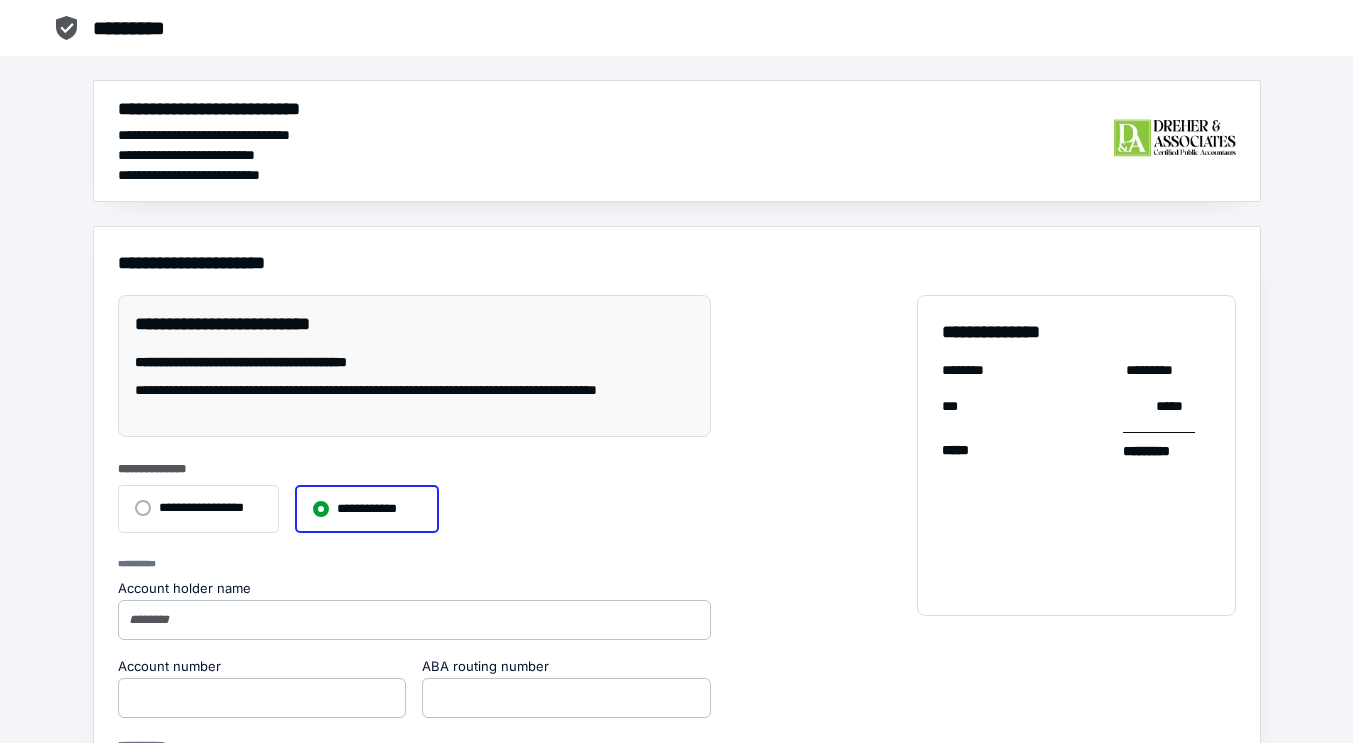 scroll, scrollTop: 200, scrollLeft: 0, axis: vertical 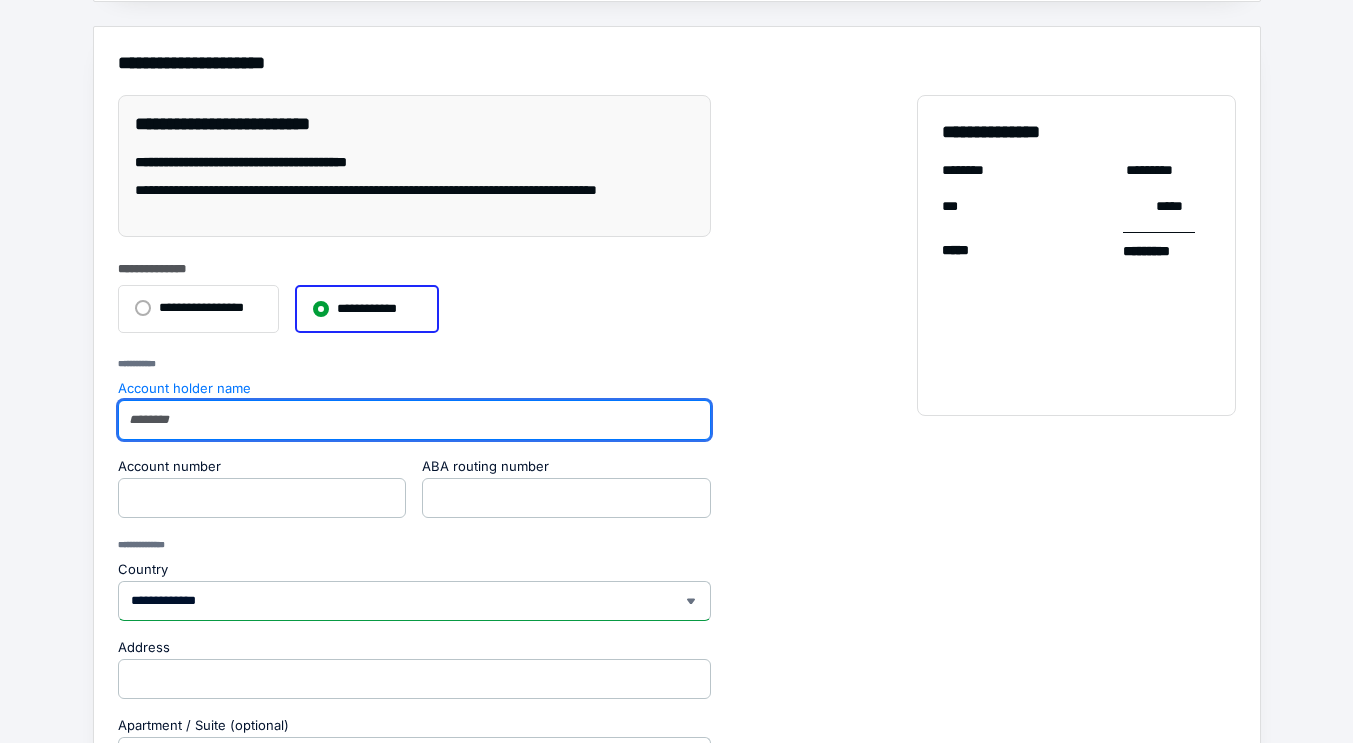 click on "Account holder name" at bounding box center (414, 420) 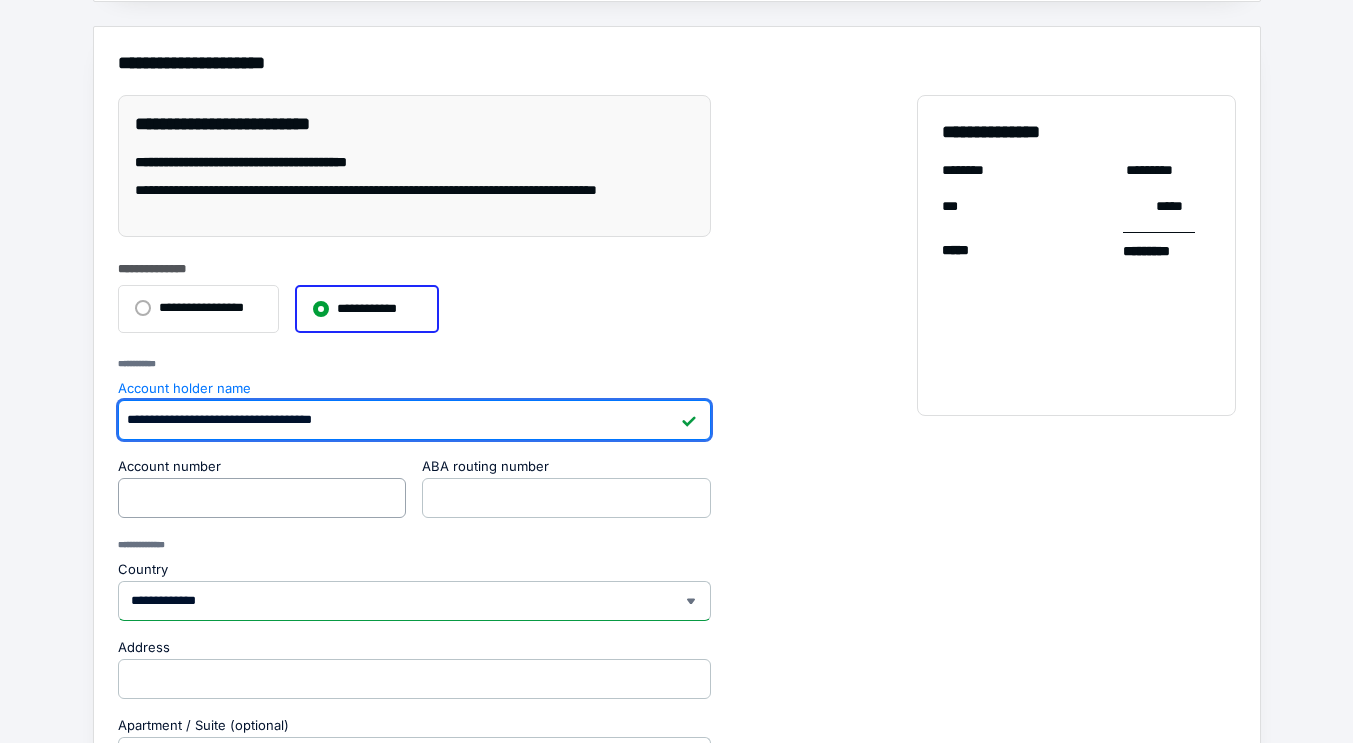 type on "**********" 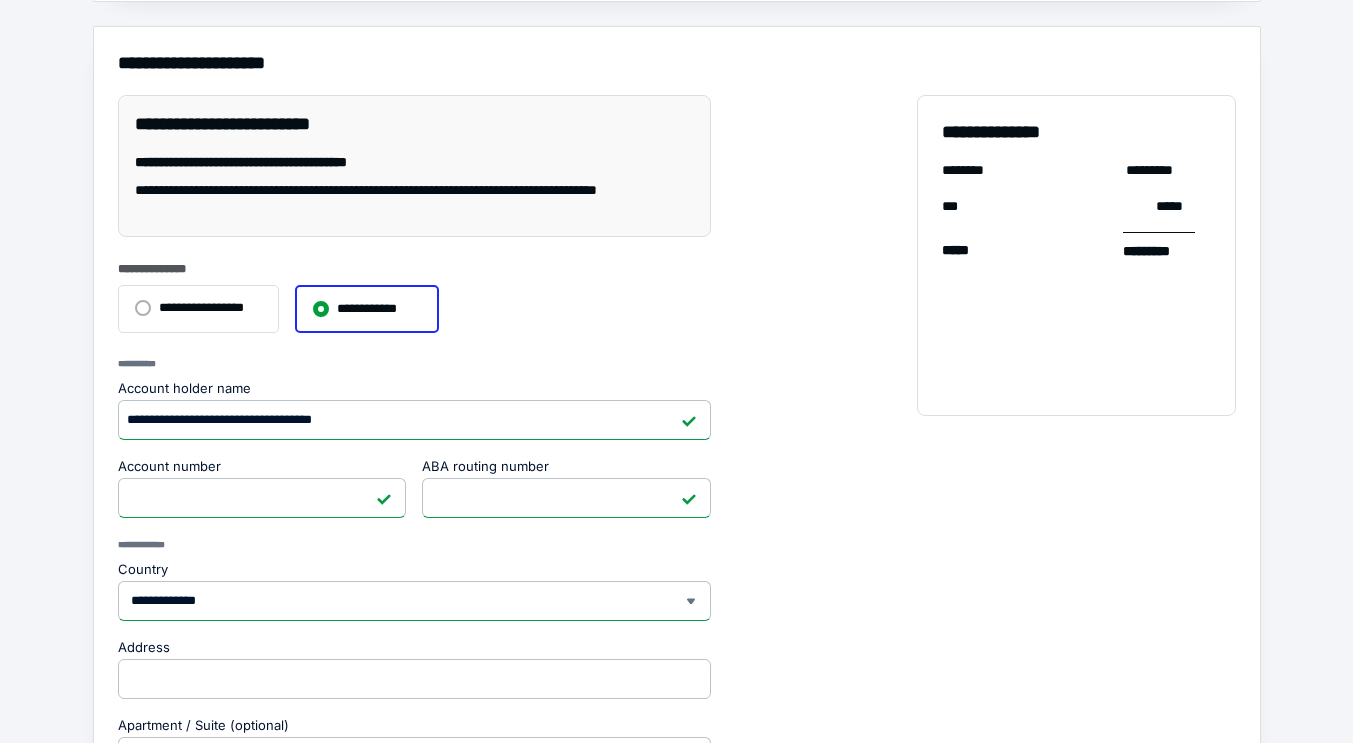 click on "**********" at bounding box center [1076, 548] 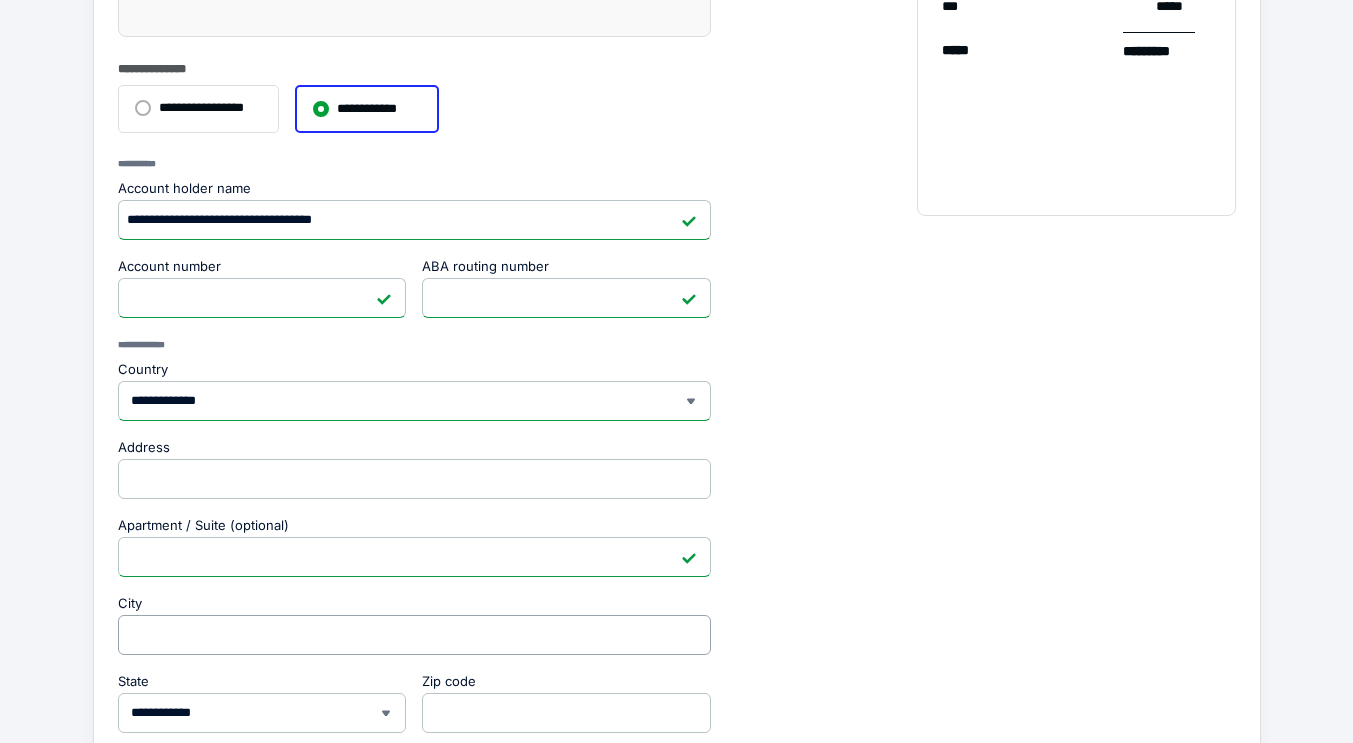 scroll, scrollTop: 500, scrollLeft: 0, axis: vertical 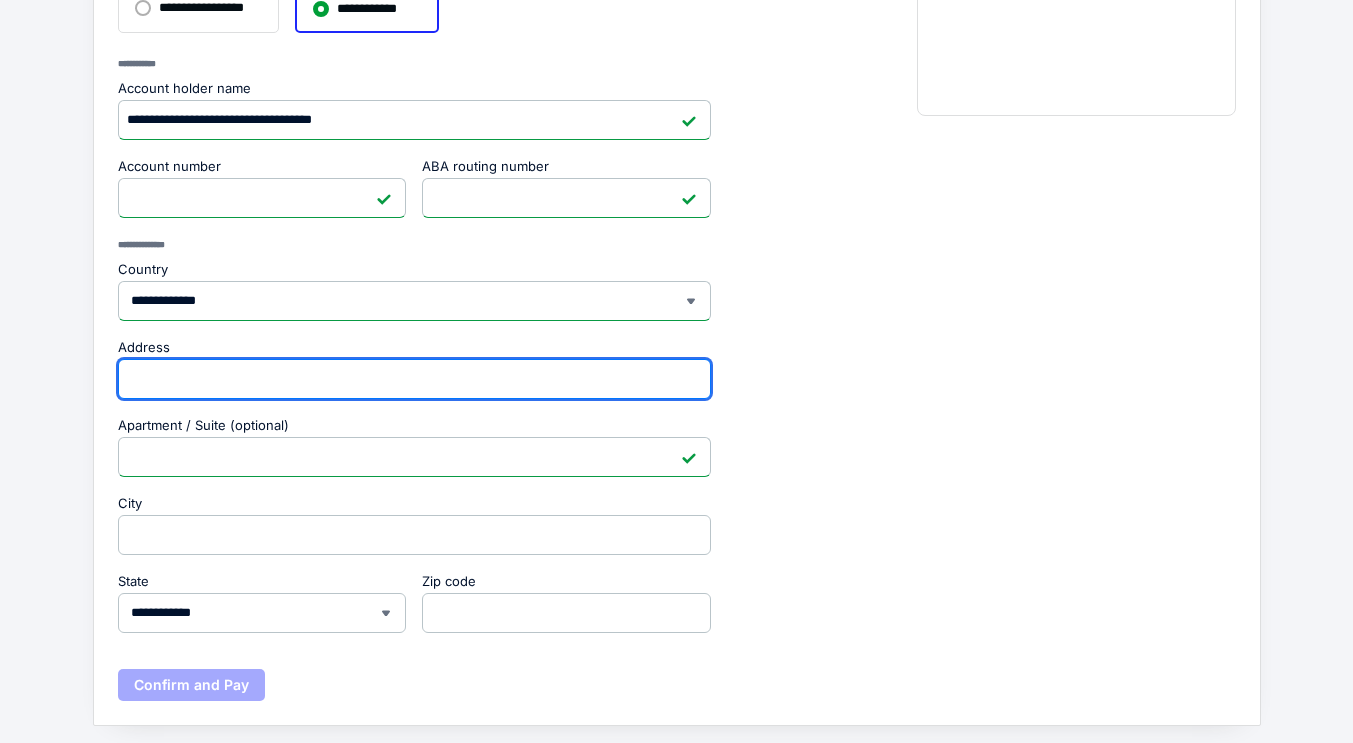 click on "Address" at bounding box center [414, 379] 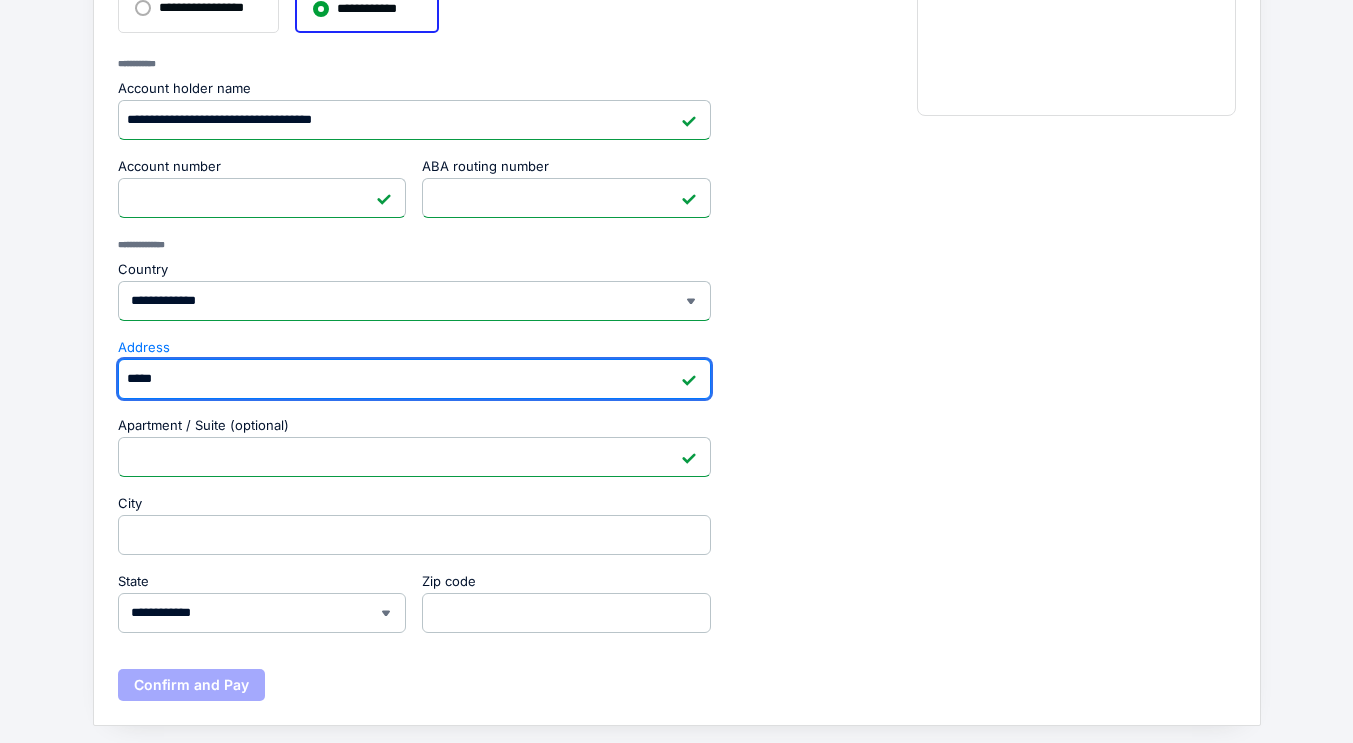 type on "**********" 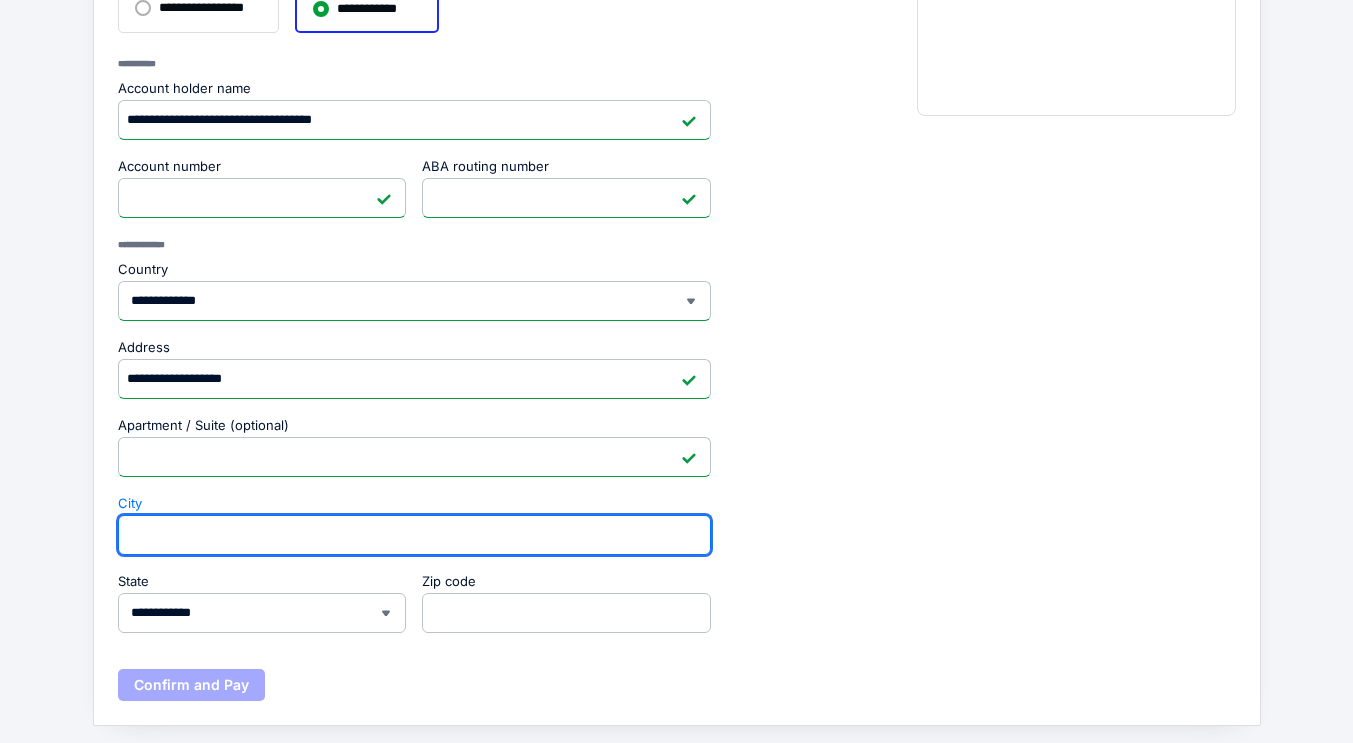 click on "City" at bounding box center (414, 535) 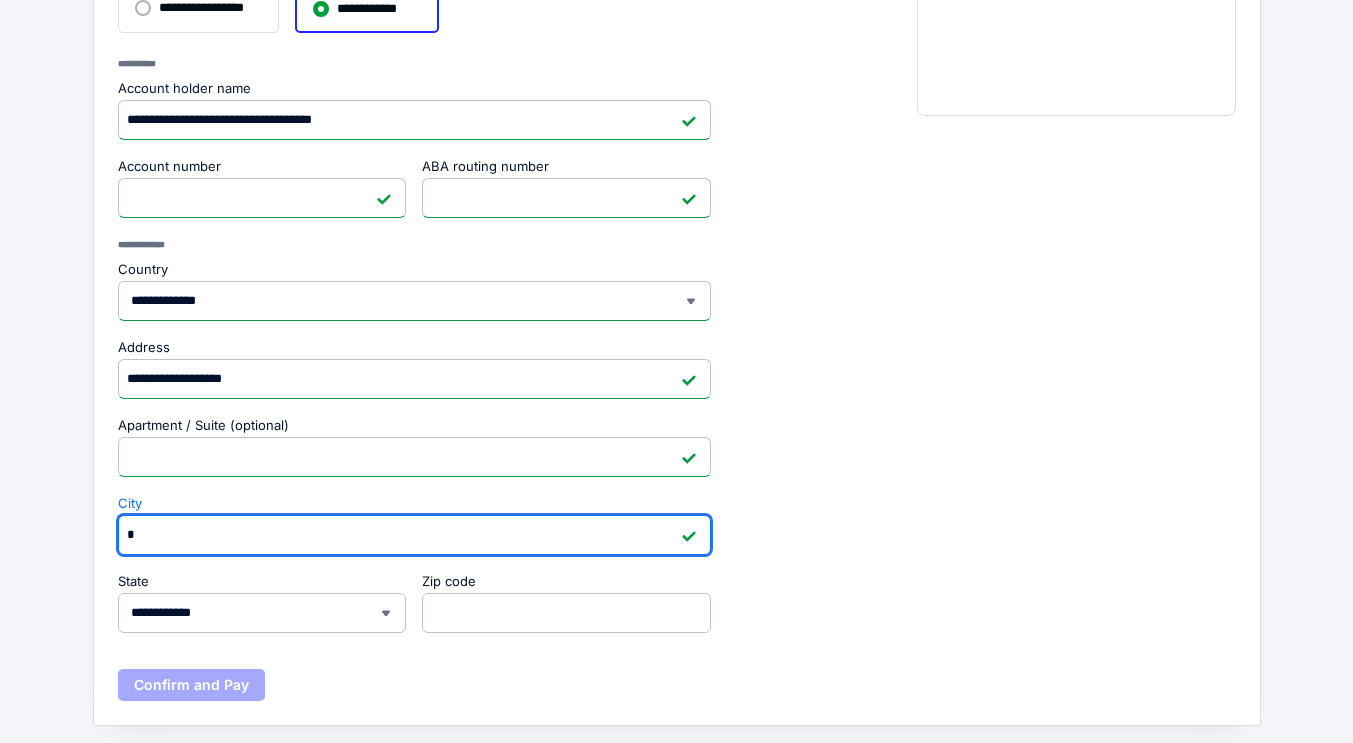type on "**********" 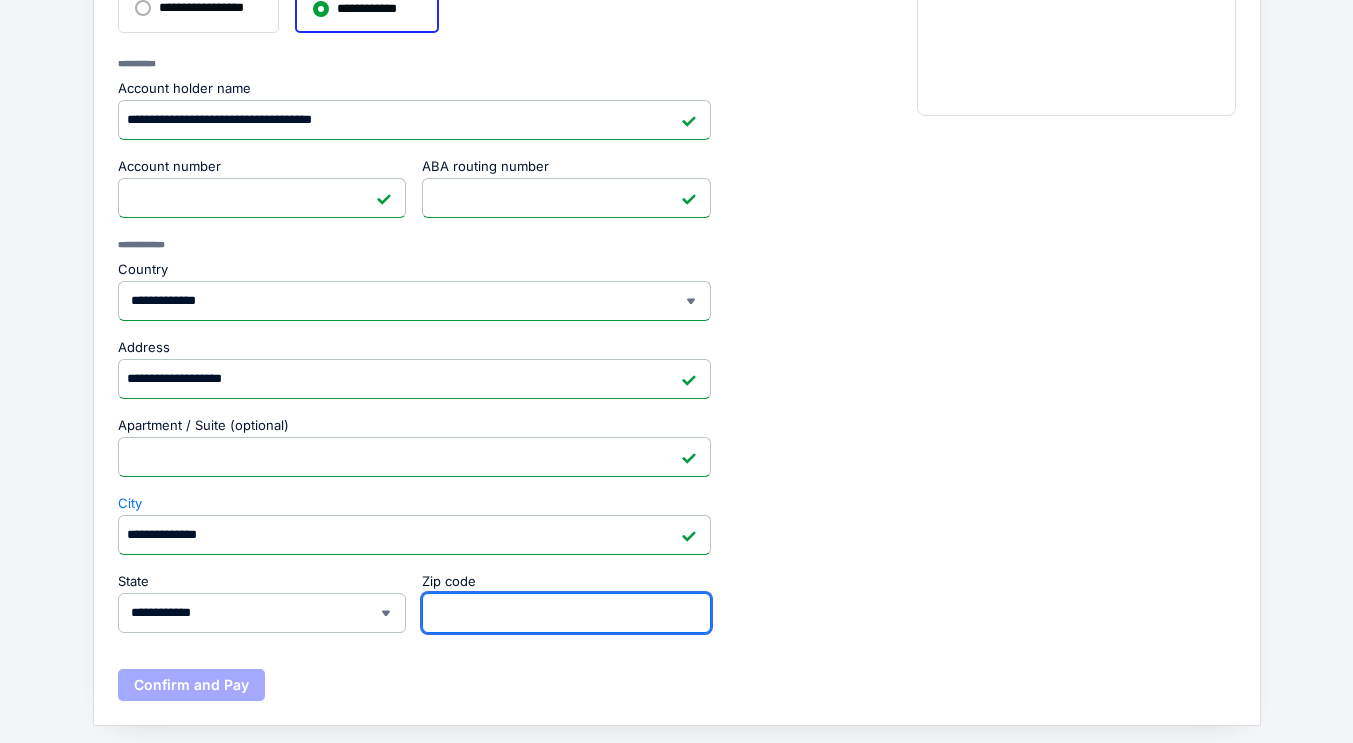 click on "Zip code" at bounding box center (566, 613) 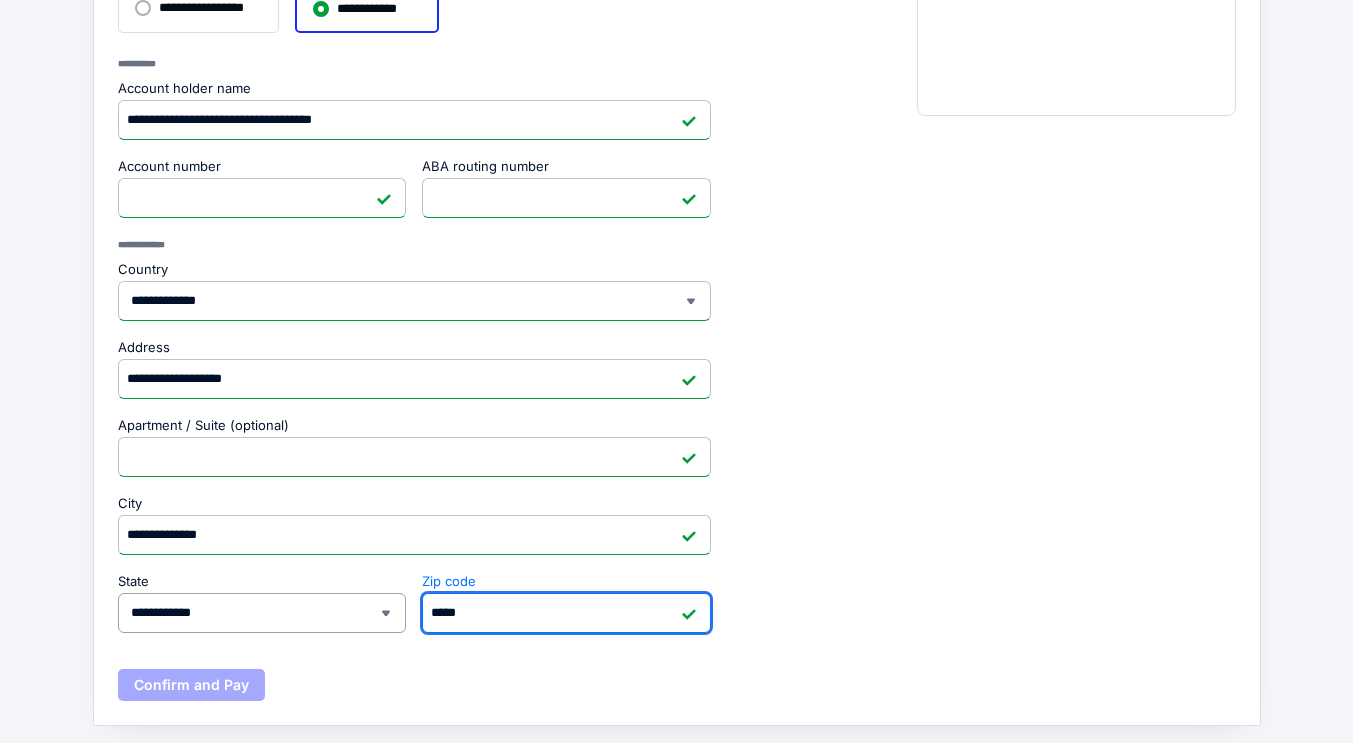 type on "*****" 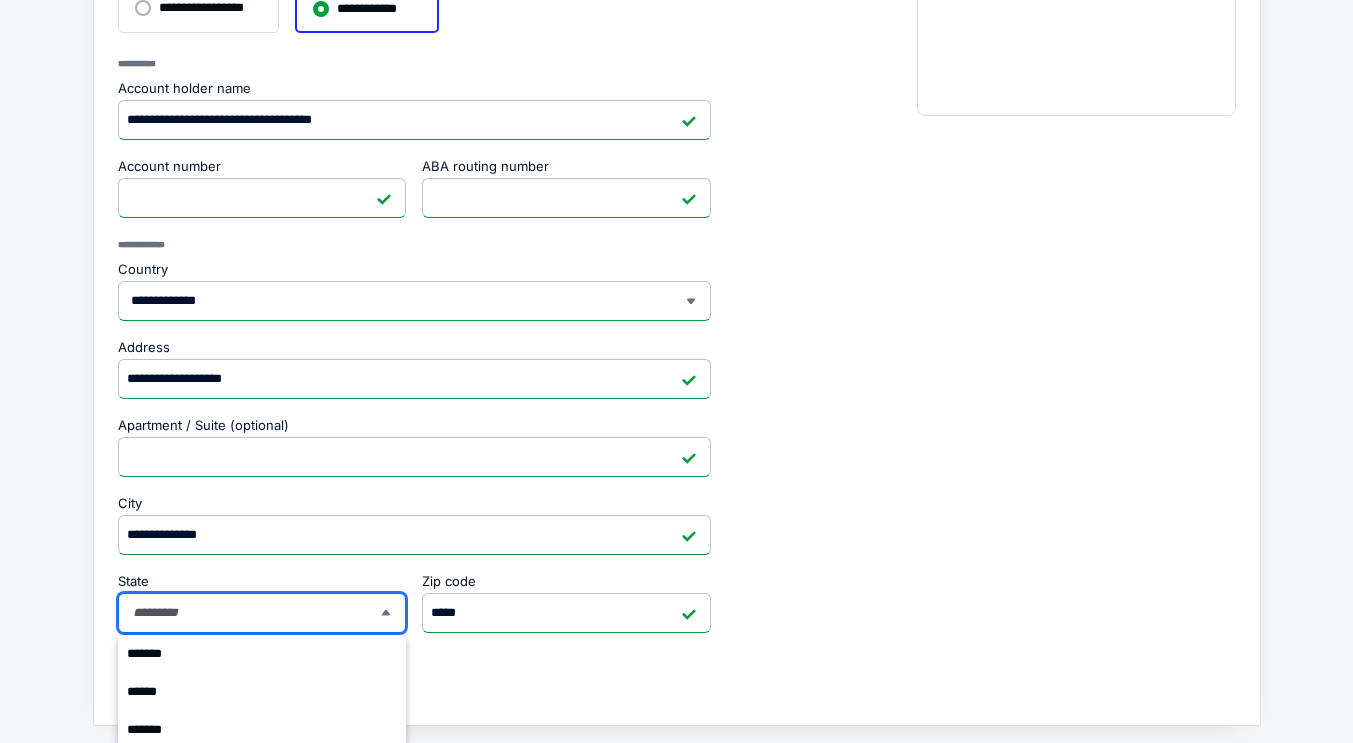 click on "State" at bounding box center (256, 613) 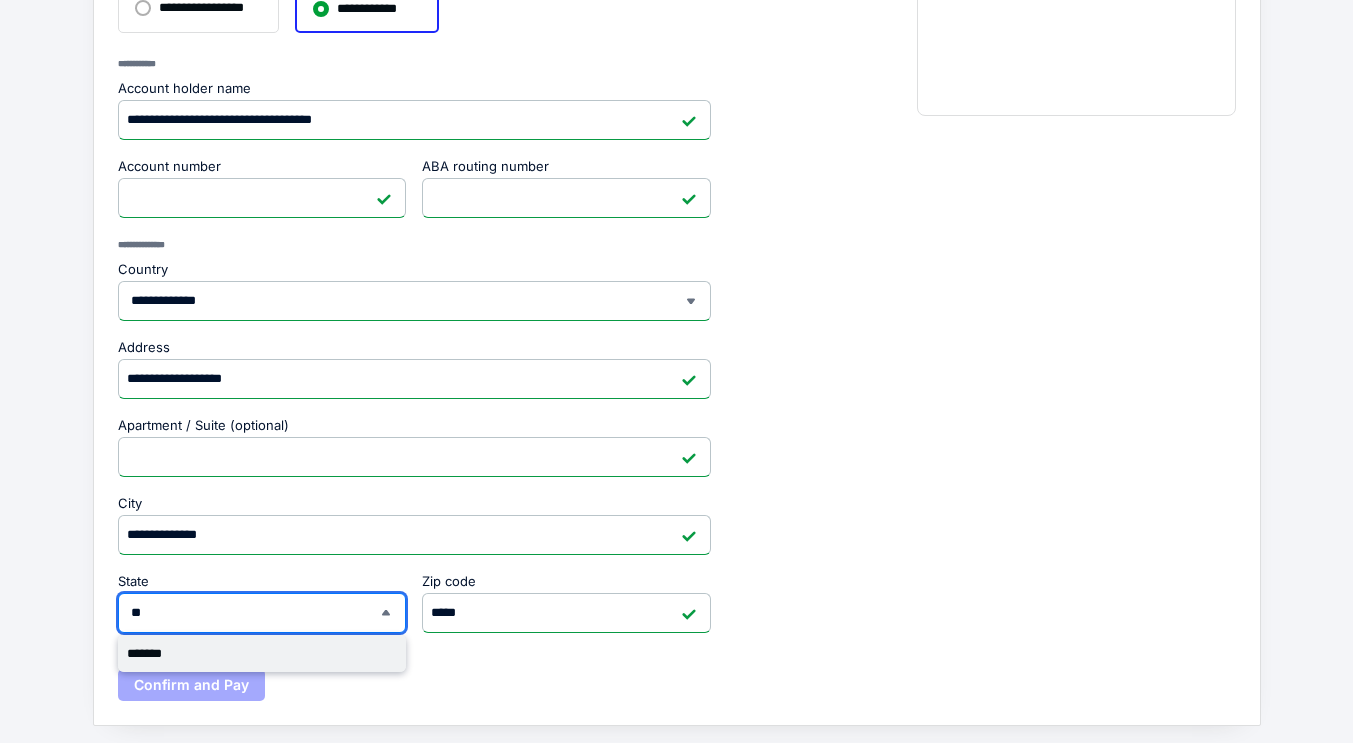 drag, startPoint x: 1075, startPoint y: 470, endPoint x: 1034, endPoint y: 474, distance: 41.19466 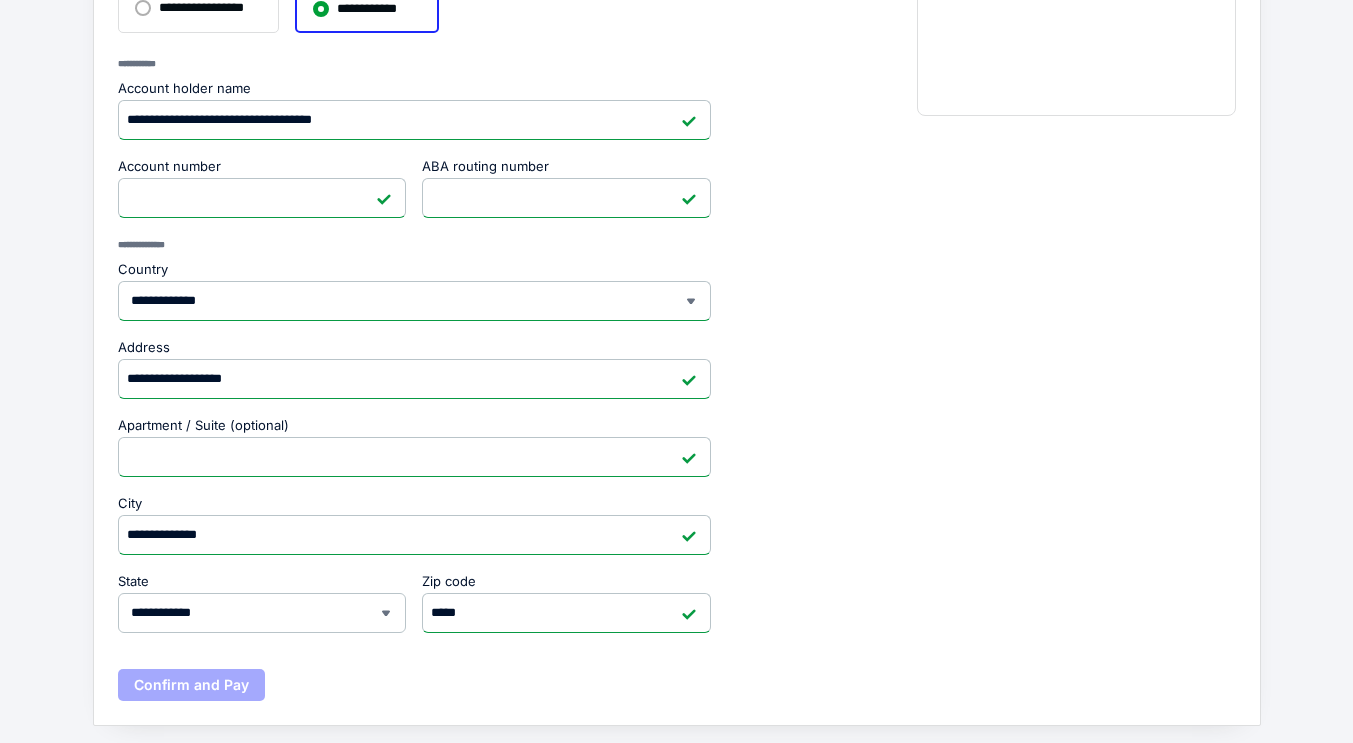 scroll, scrollTop: 507, scrollLeft: 0, axis: vertical 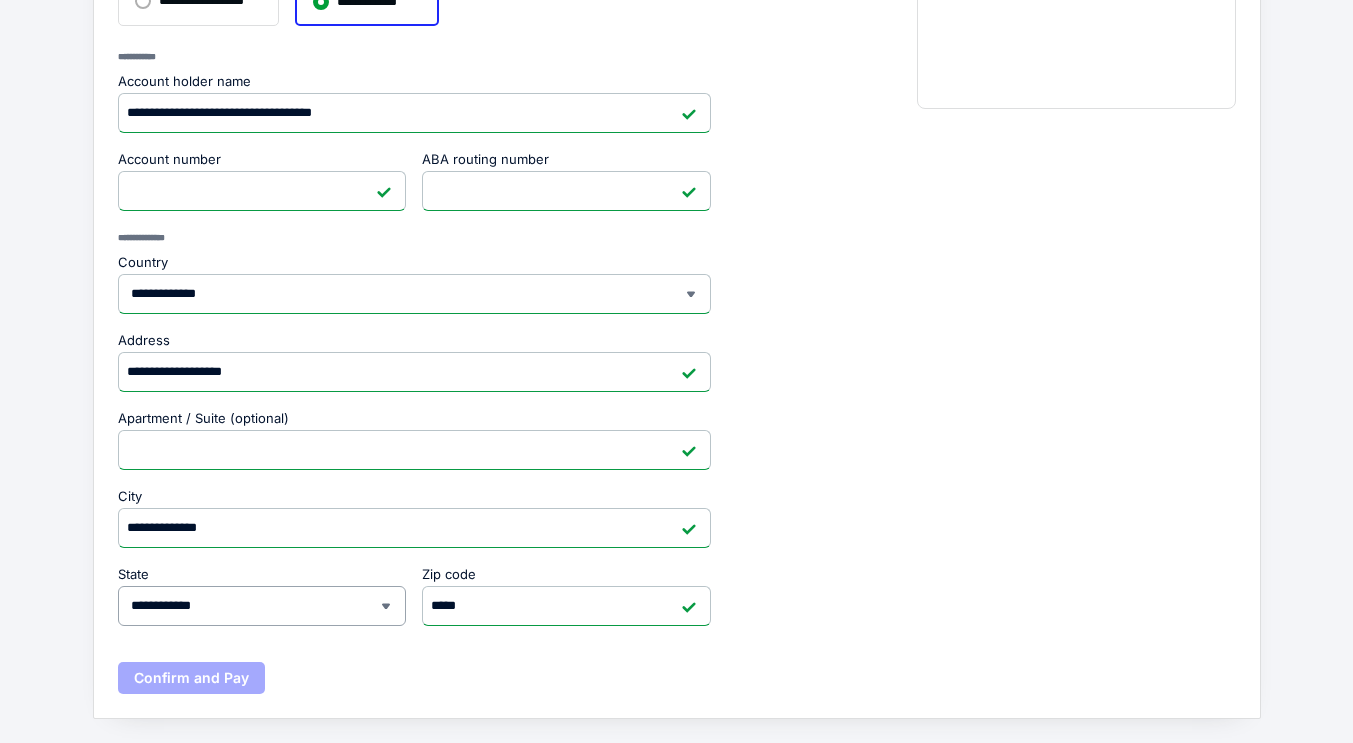 type on "**" 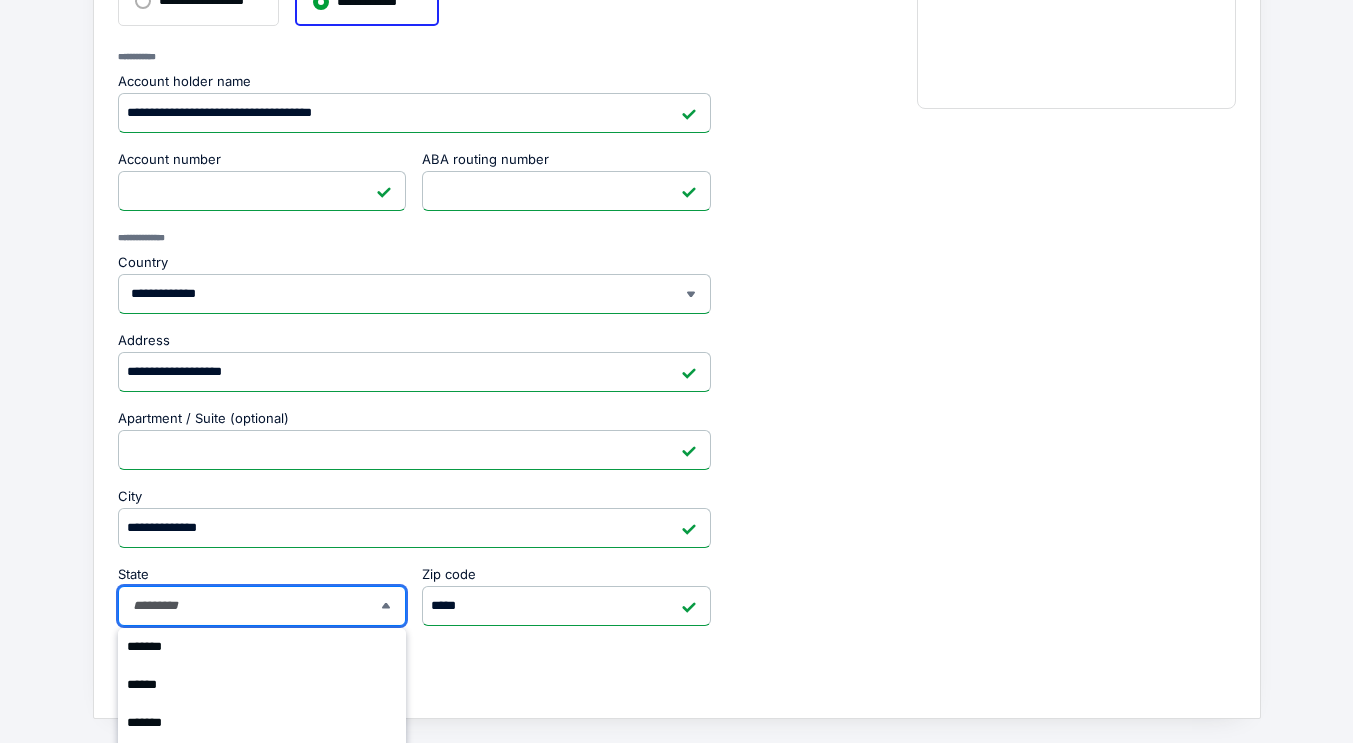 click on "State" at bounding box center [256, 606] 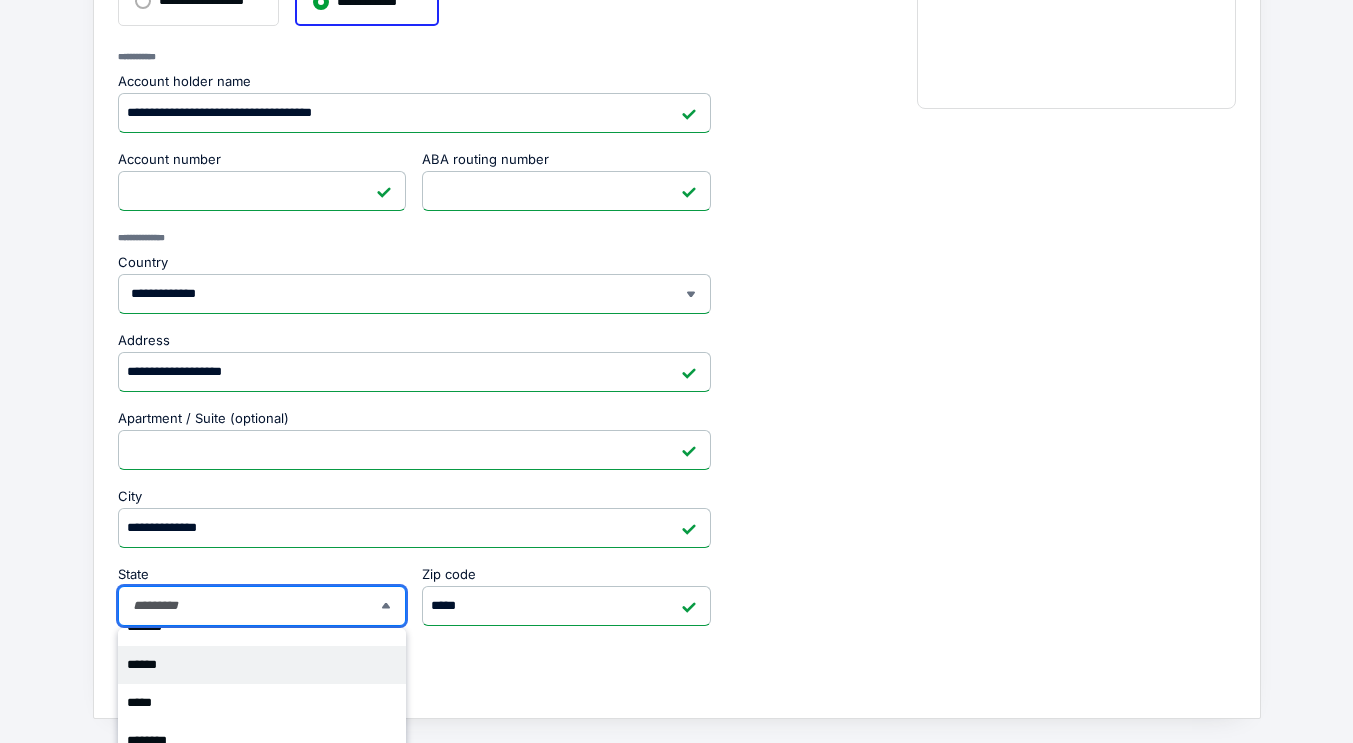 scroll, scrollTop: 300, scrollLeft: 0, axis: vertical 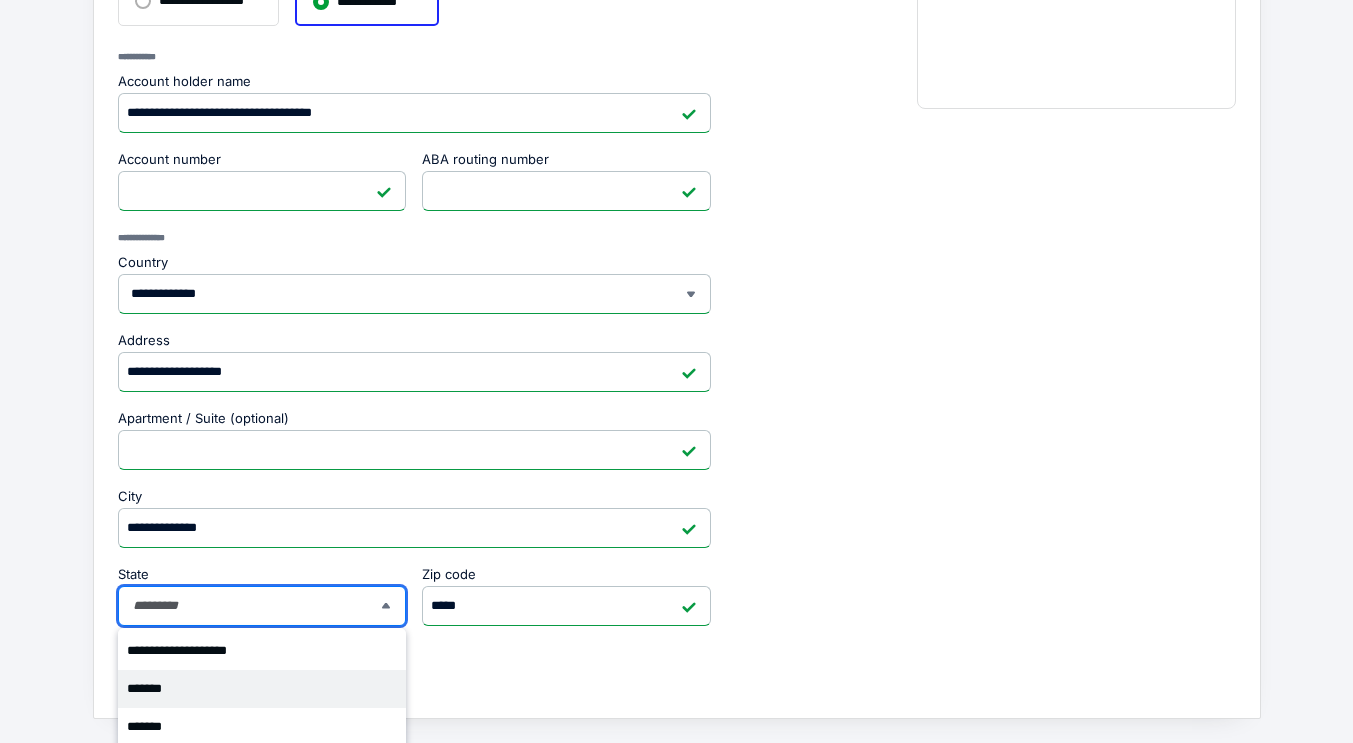 click on "*******" at bounding box center (255, 689) 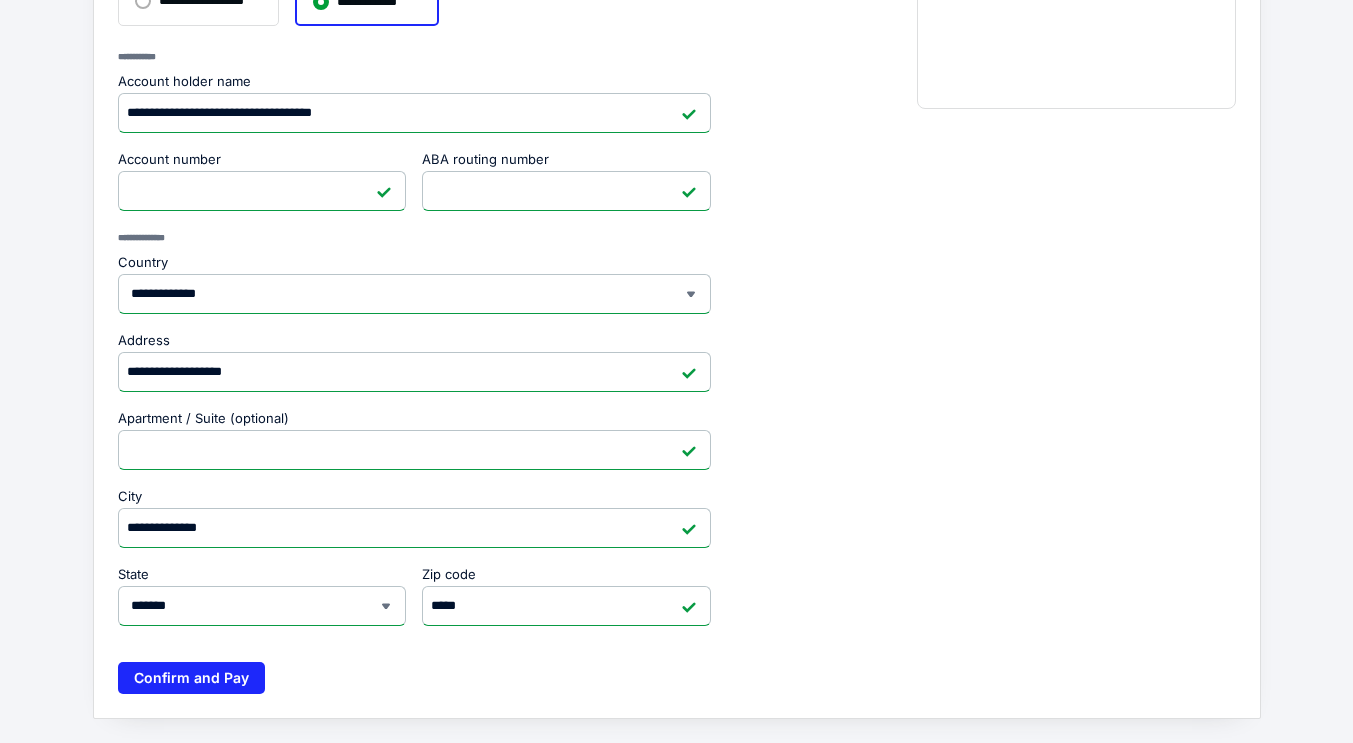 click on "**********" at bounding box center [439, 241] 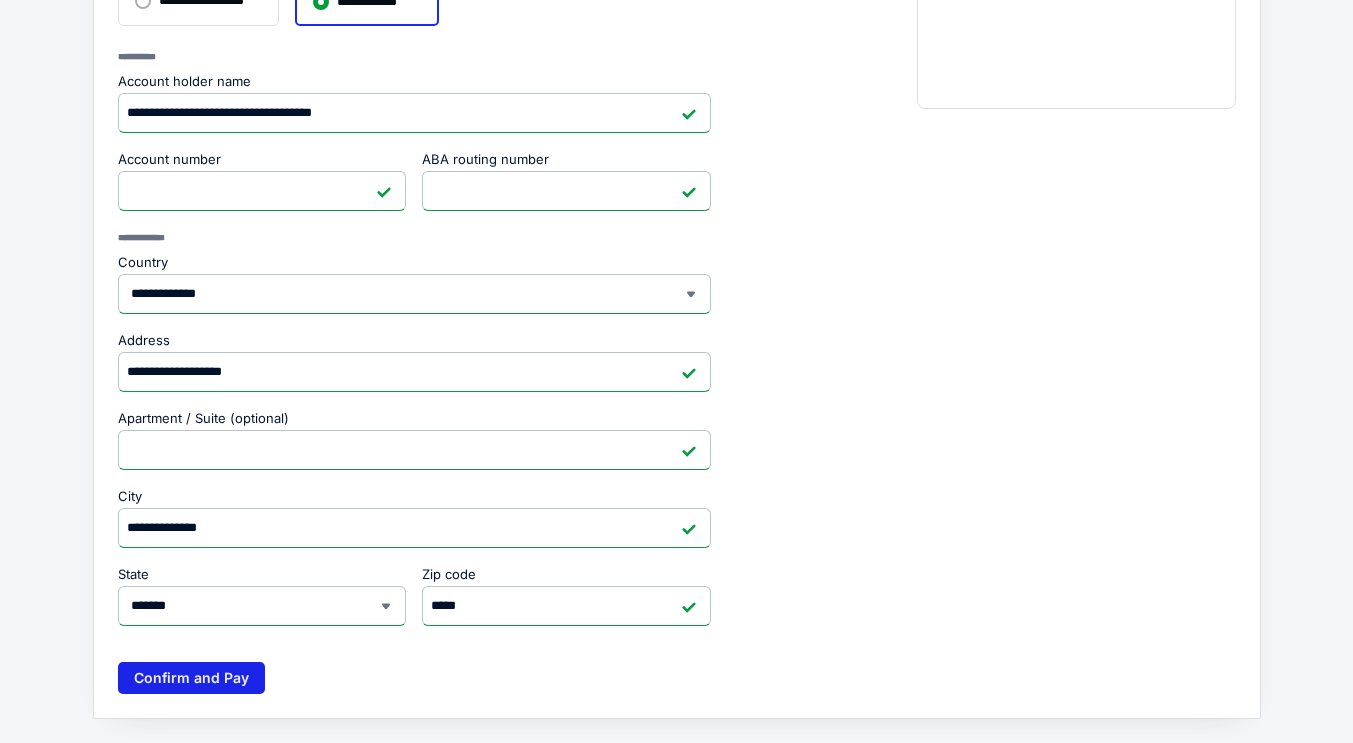 click on "Confirm and Pay" at bounding box center [191, 678] 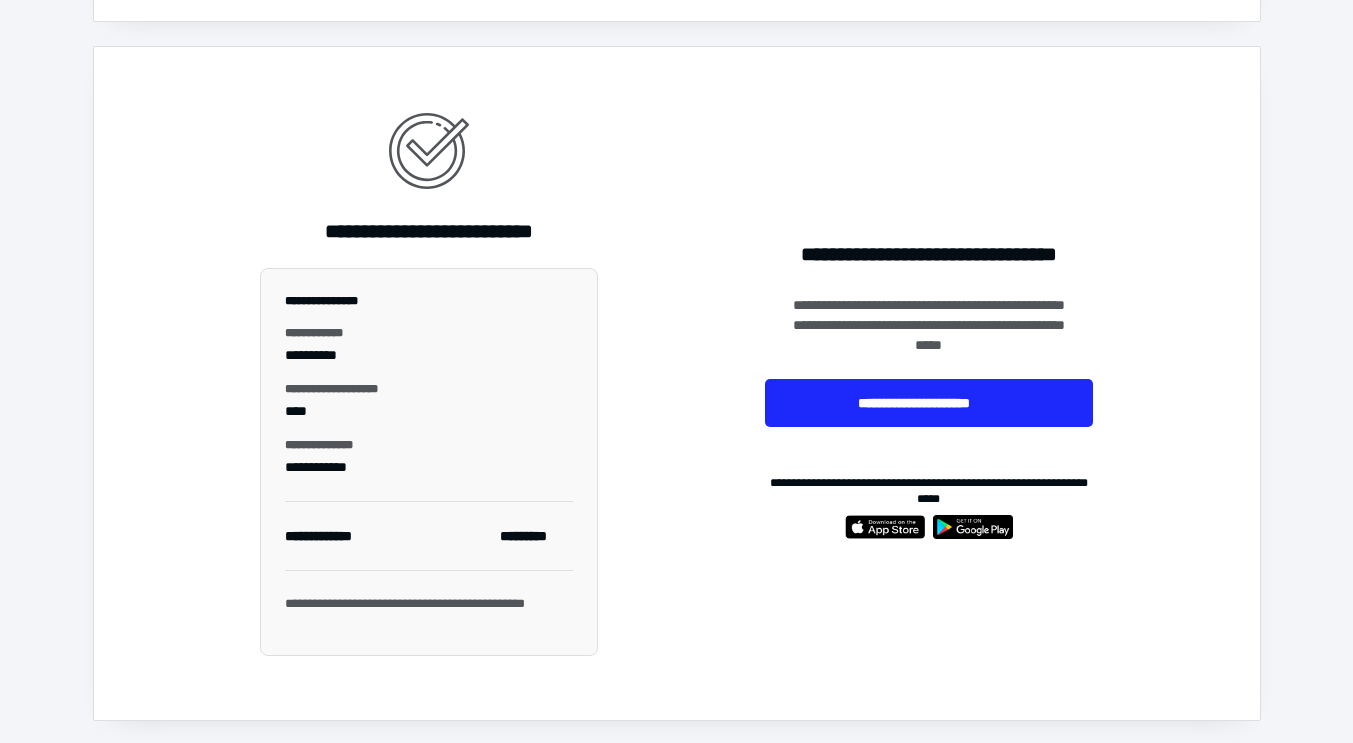 scroll, scrollTop: 0, scrollLeft: 0, axis: both 